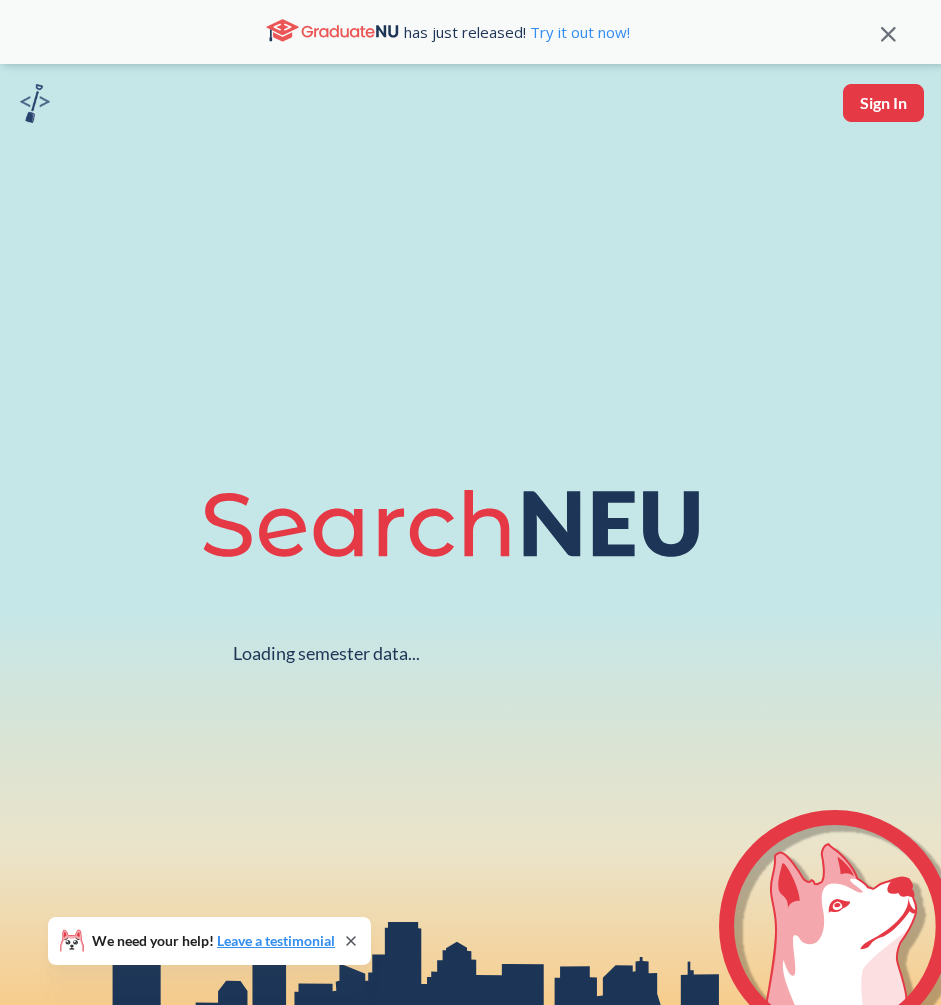 scroll, scrollTop: 0, scrollLeft: 0, axis: both 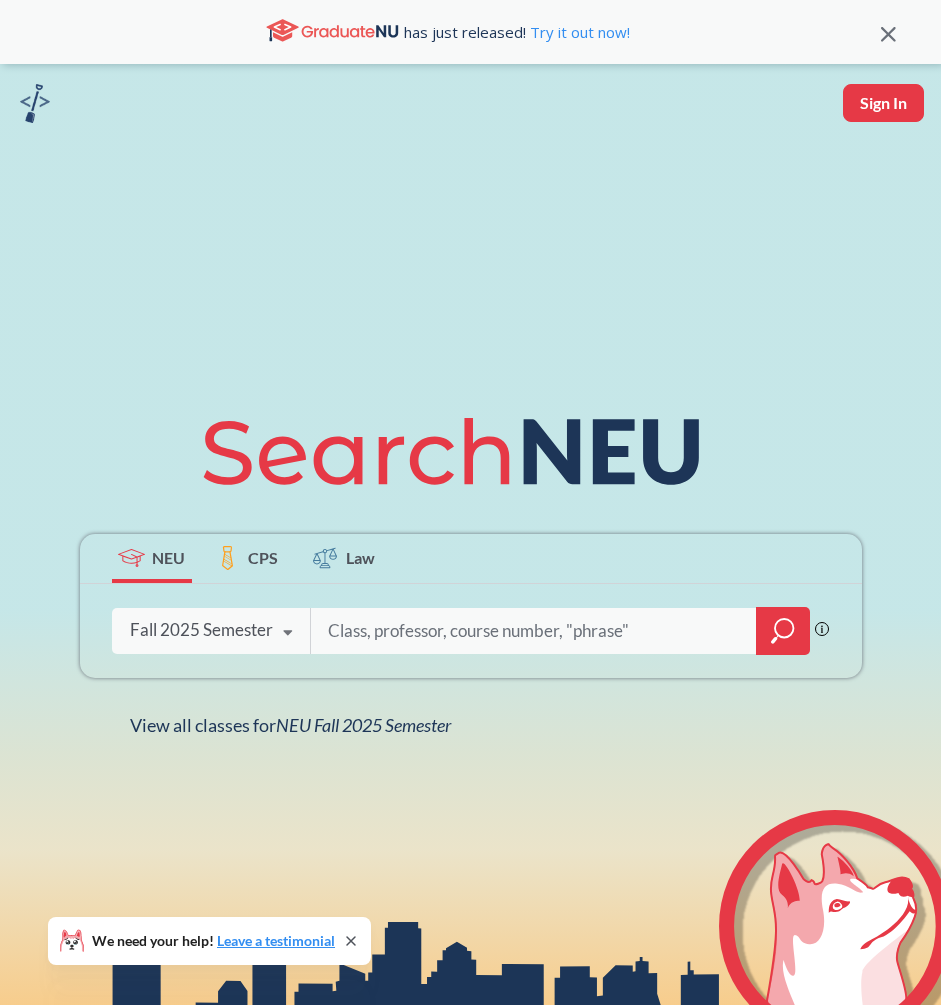 click at bounding box center [534, 631] 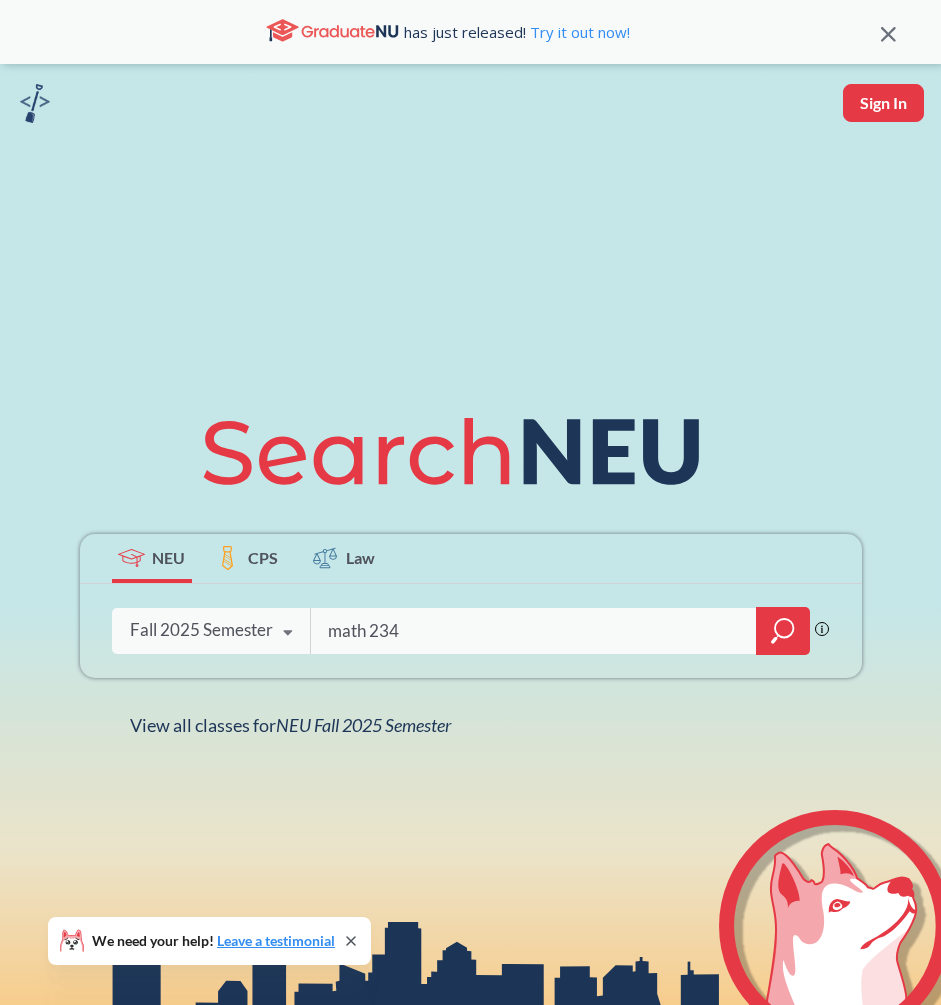 type on "math 2341" 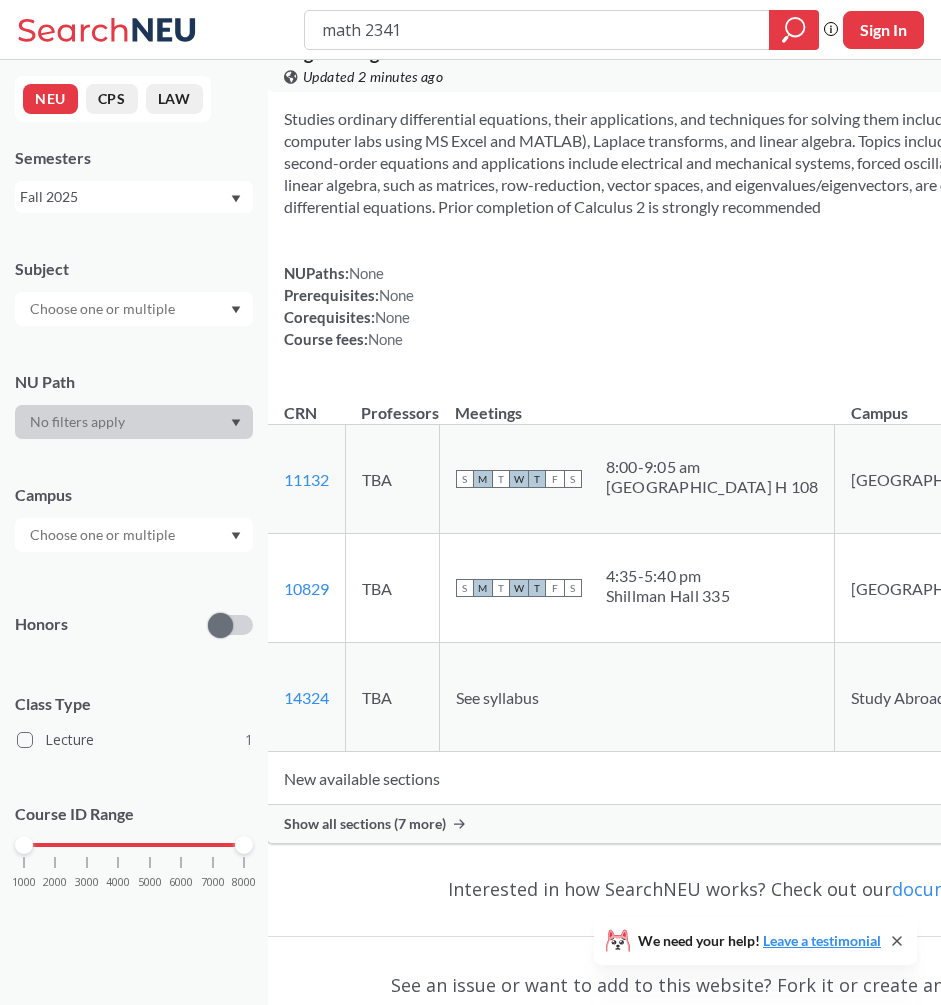 scroll, scrollTop: 136, scrollLeft: 0, axis: vertical 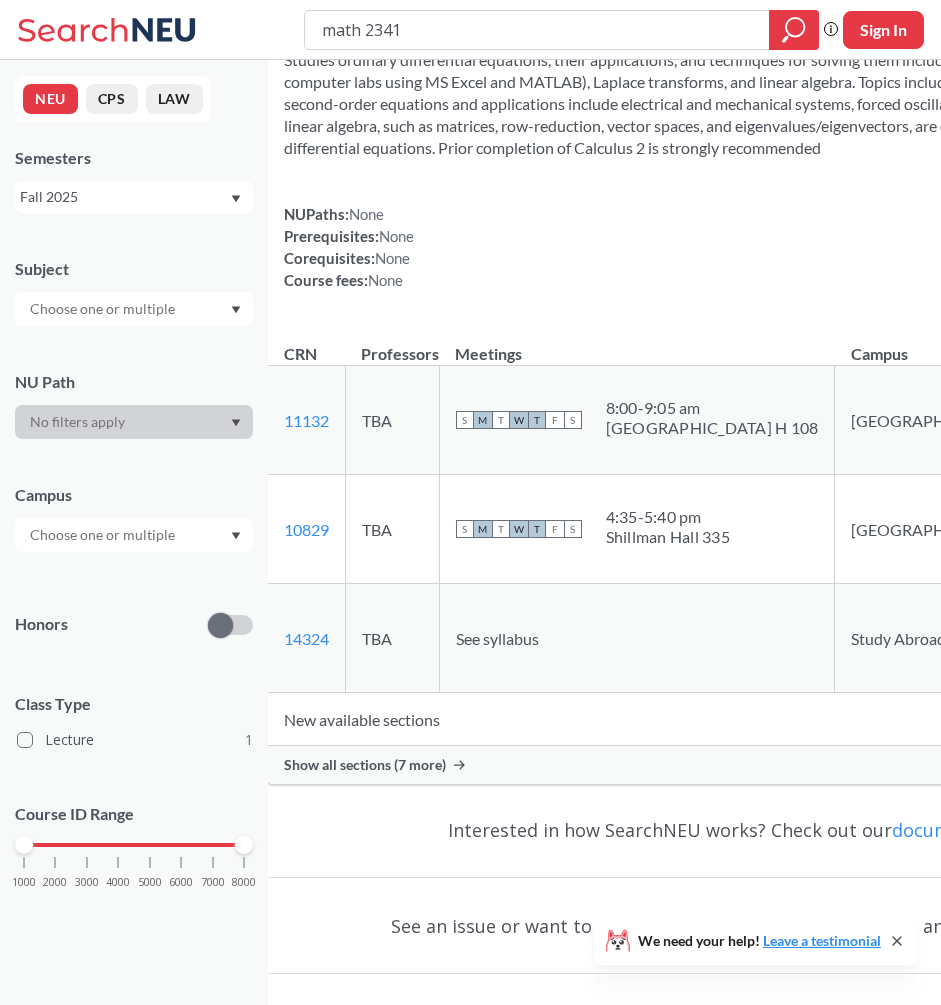 click on "Interested in how SearchNEU works? Check out our  documentation!" at bounding box center (739, 830) 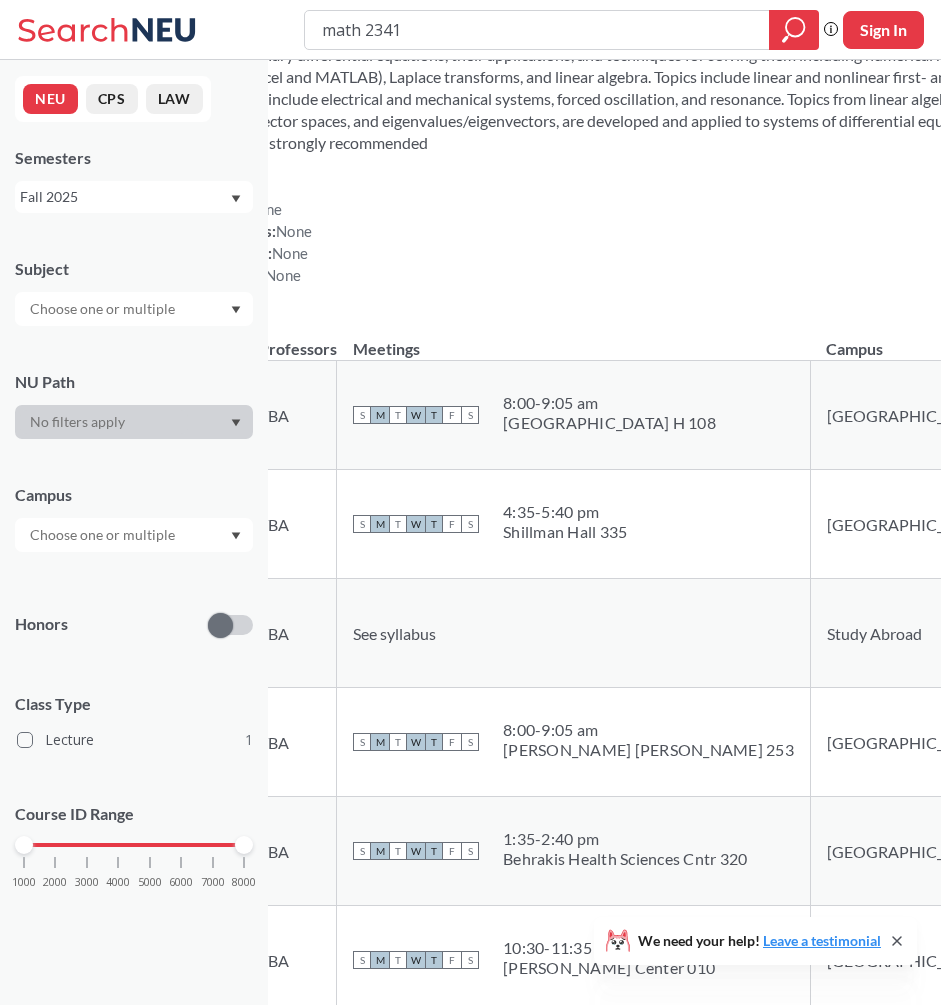 scroll, scrollTop: 142, scrollLeft: 131, axis: both 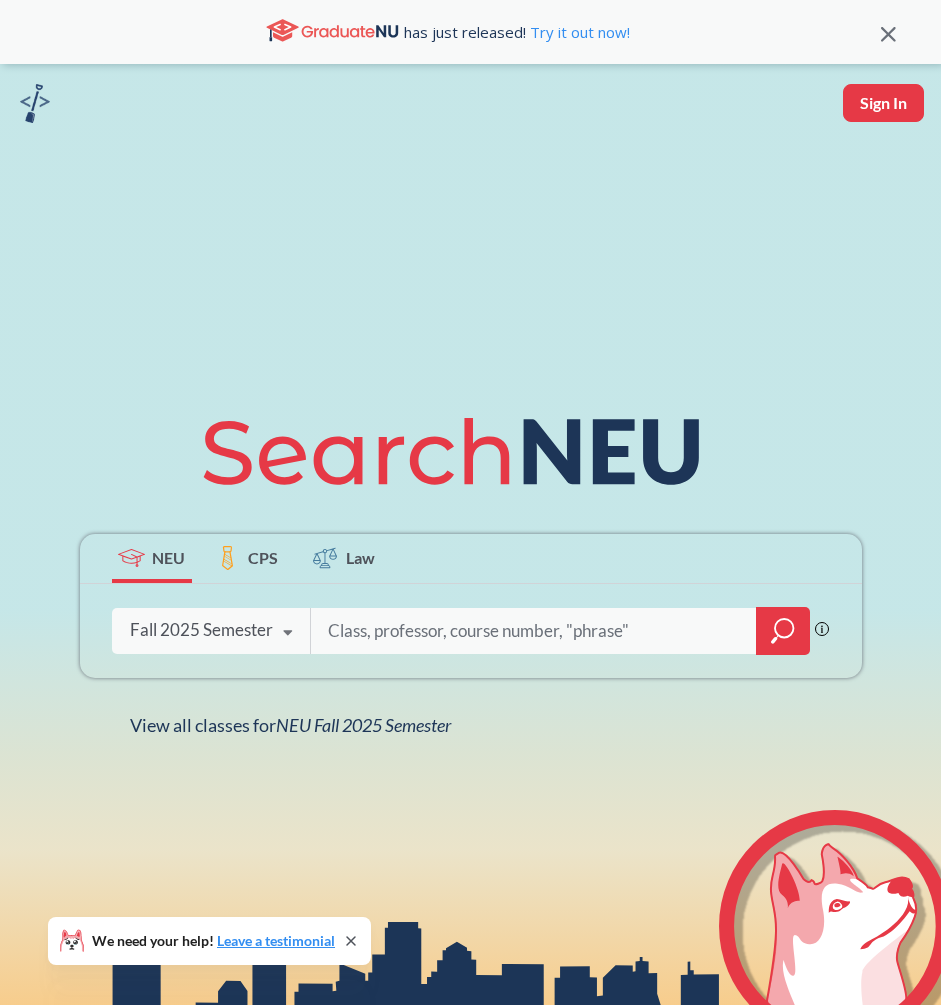 click at bounding box center (783, 631) 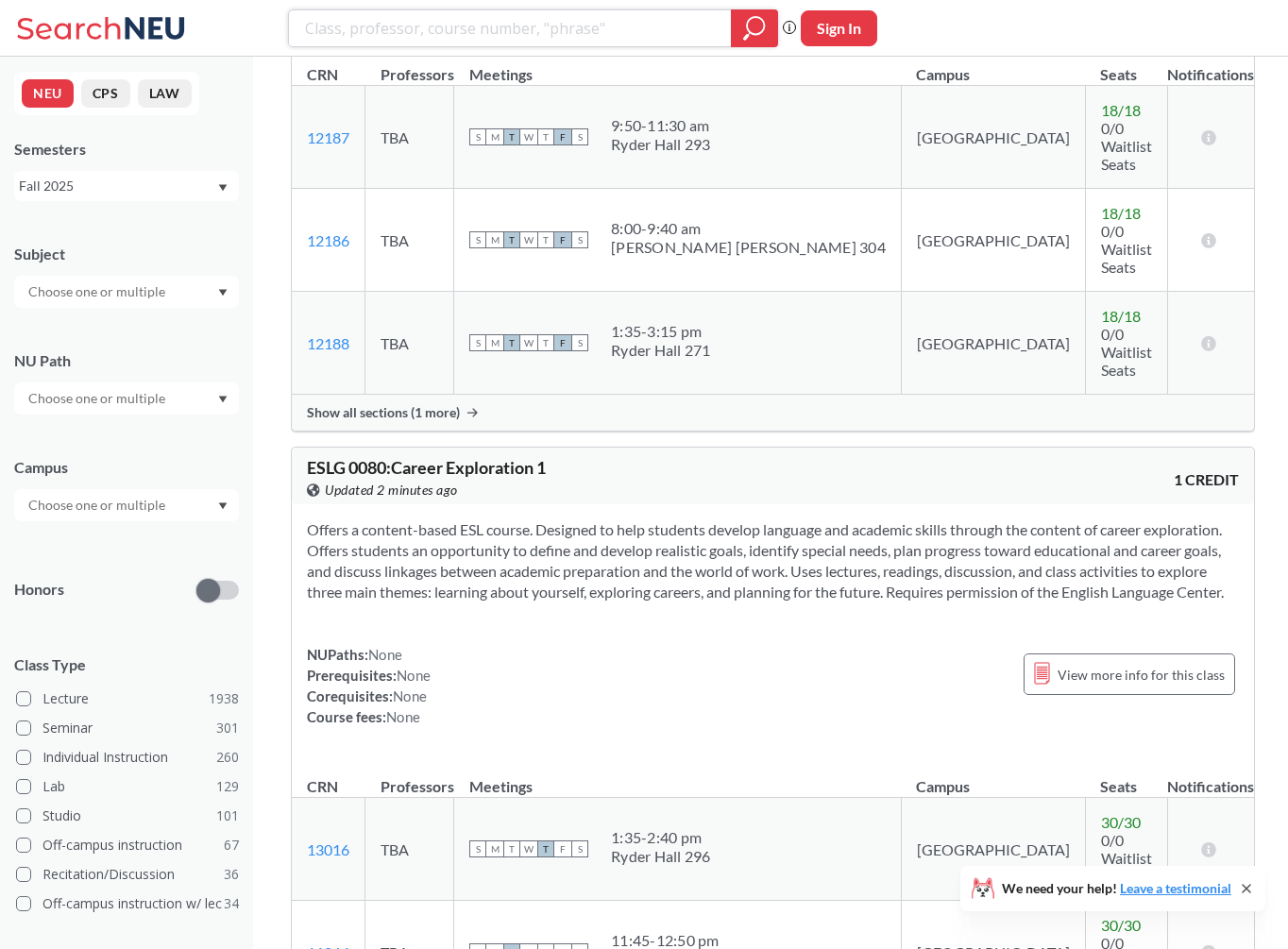 scroll, scrollTop: 359, scrollLeft: 0, axis: vertical 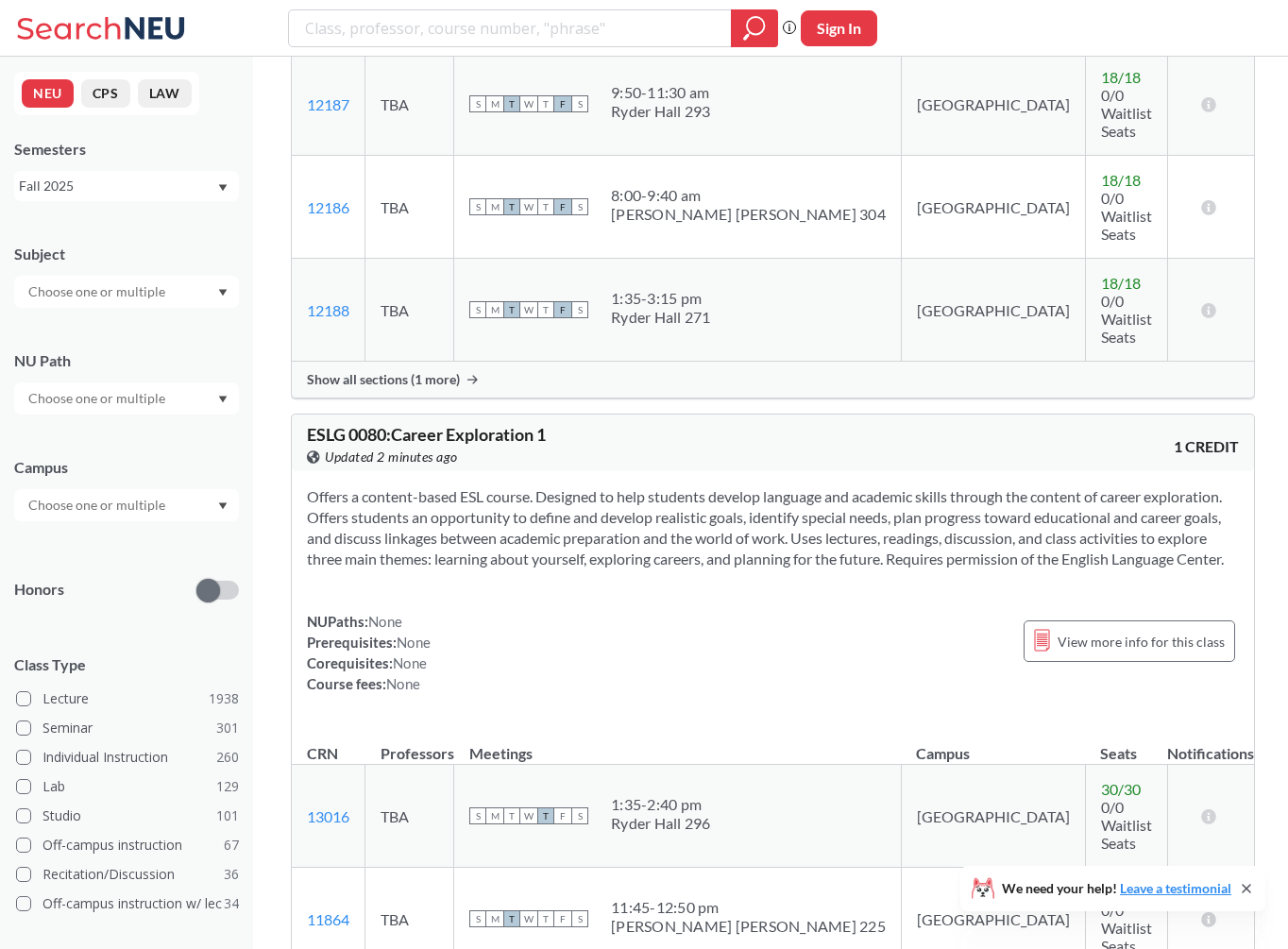 click on "Subject" at bounding box center [127, 266] 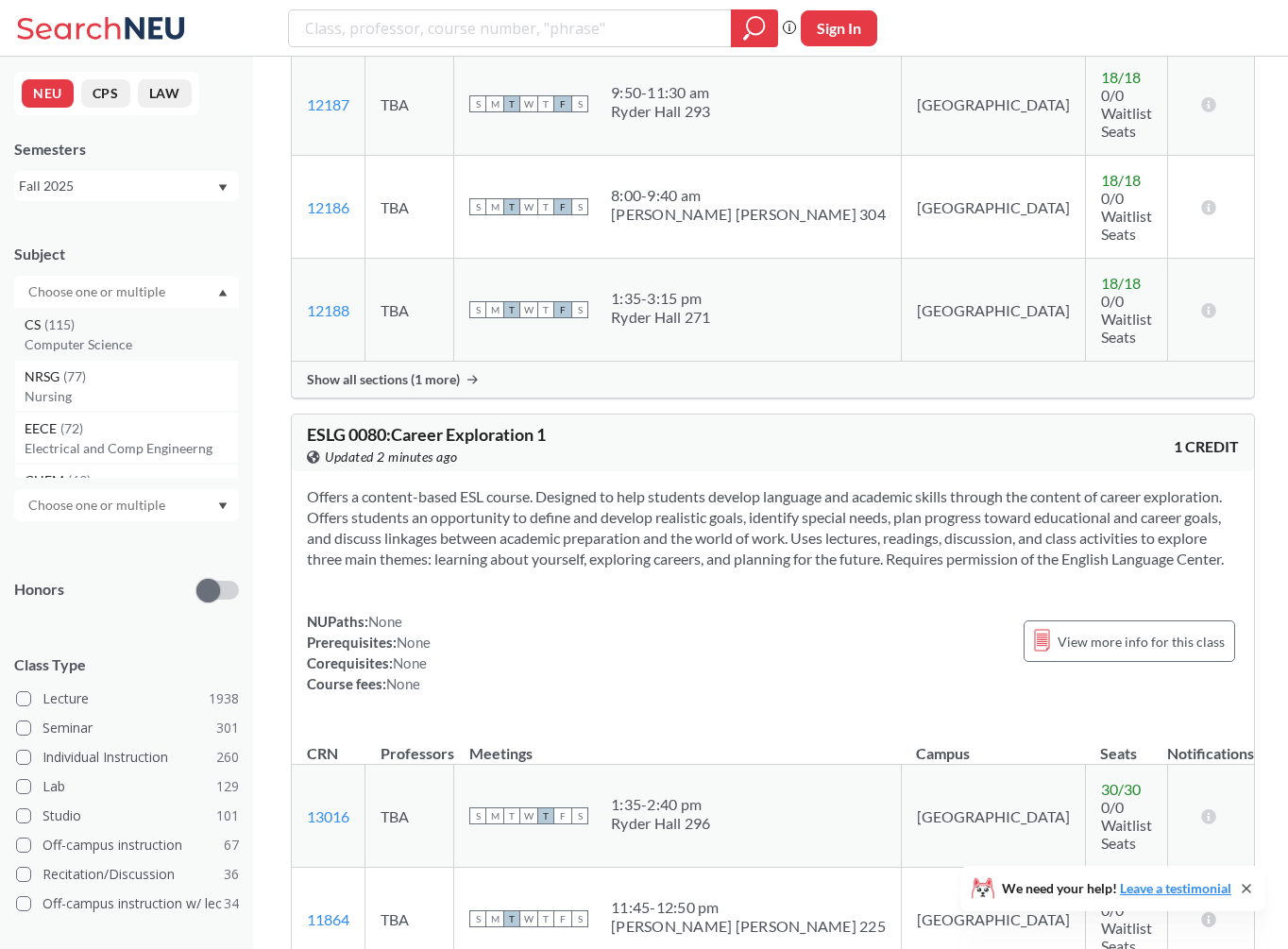 click on "CS ( 115 )" at bounding box center [131, 325] 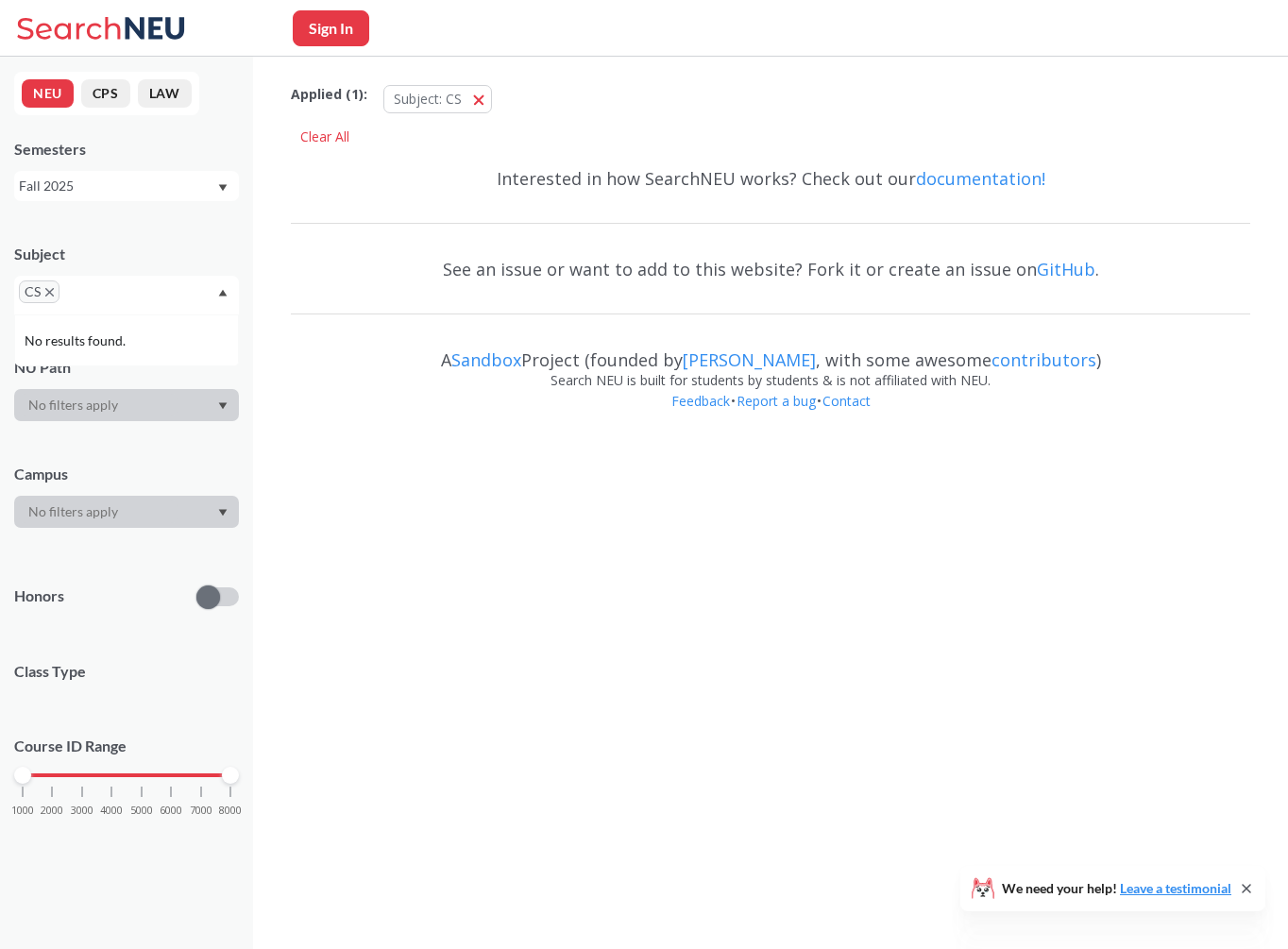 scroll, scrollTop: 0, scrollLeft: 0, axis: both 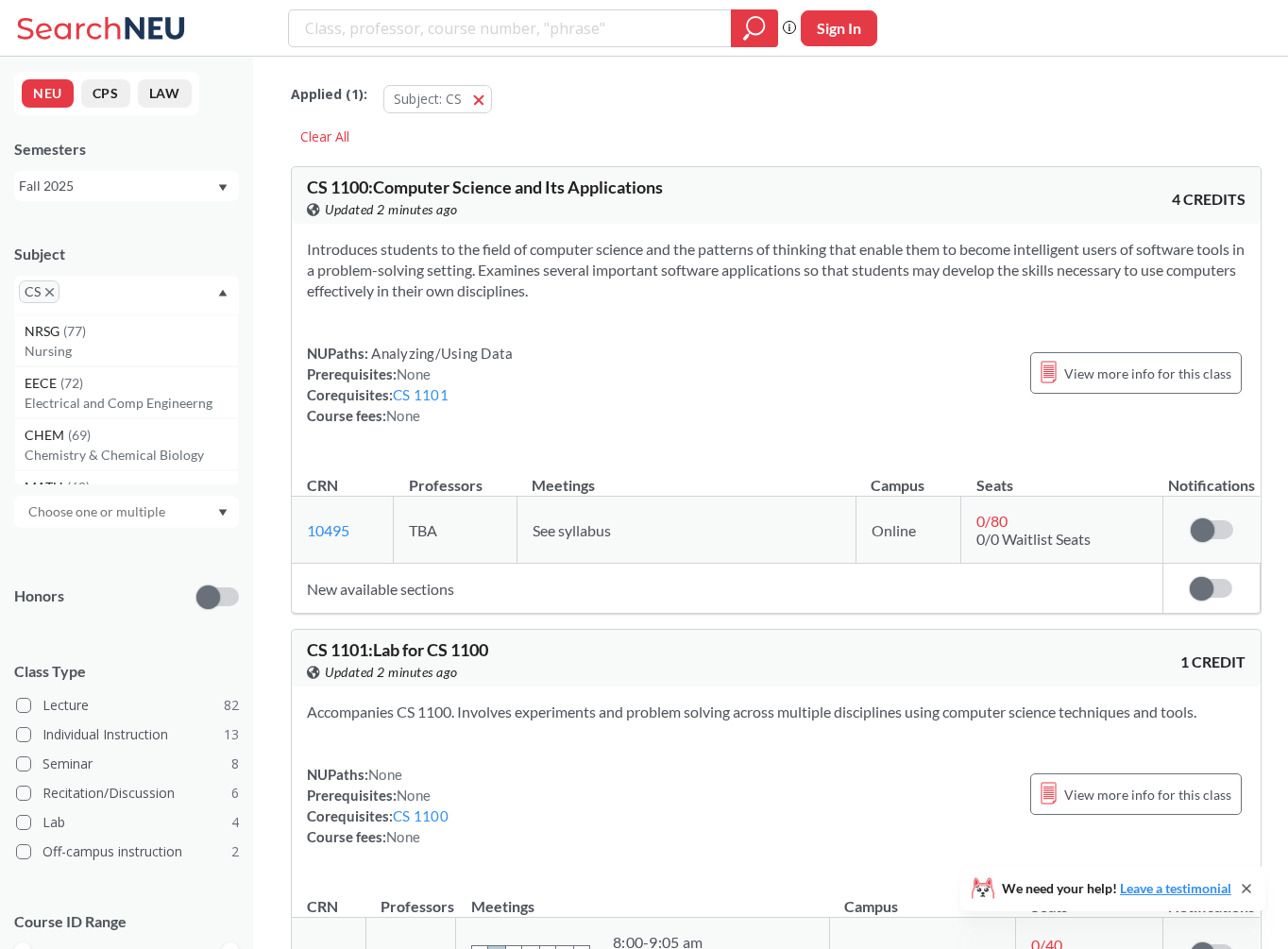 click on "Applied ( 1 ): Subject: CS CS" at bounding box center [776, 94] 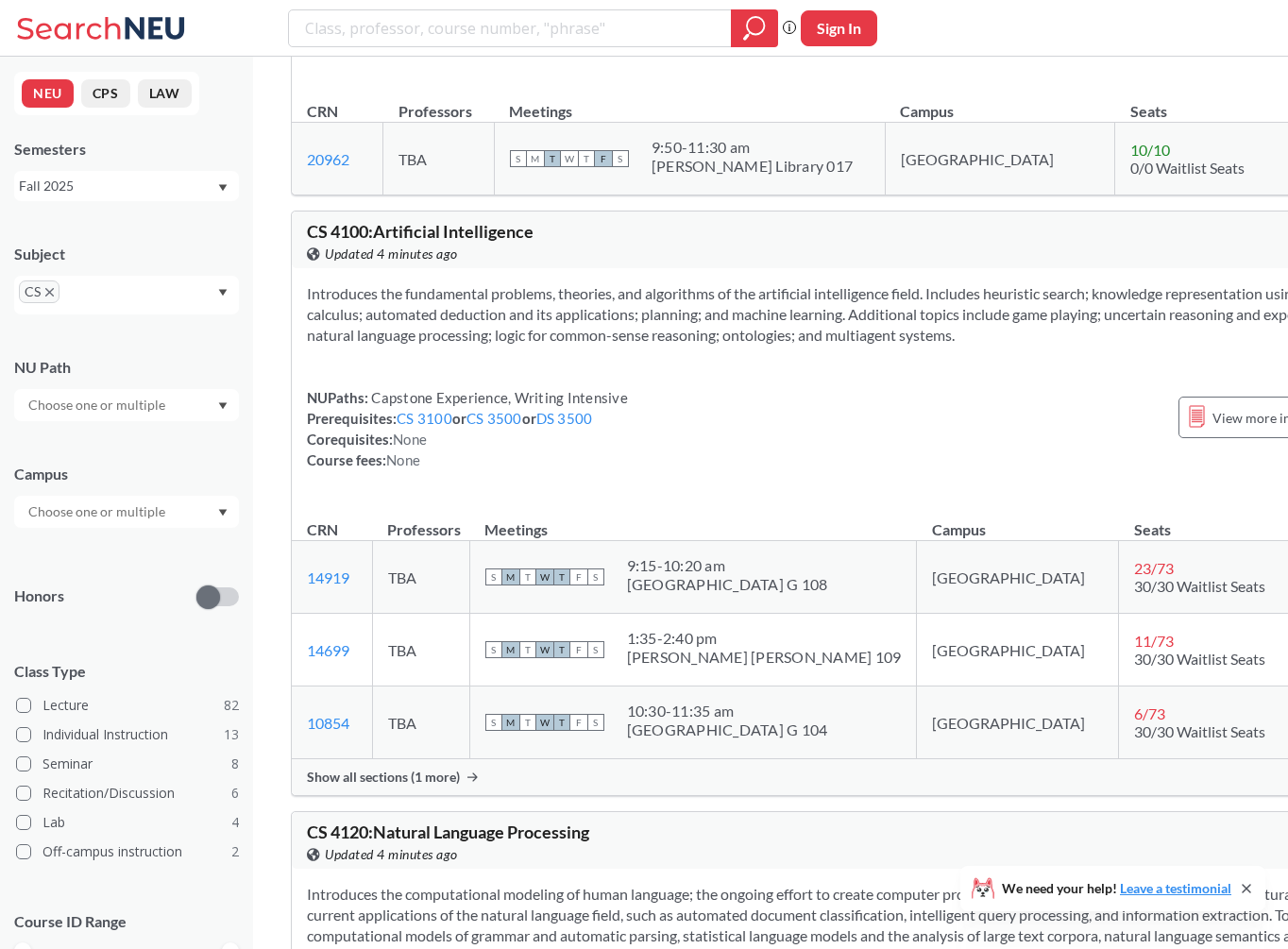 scroll, scrollTop: 13340, scrollLeft: 0, axis: vertical 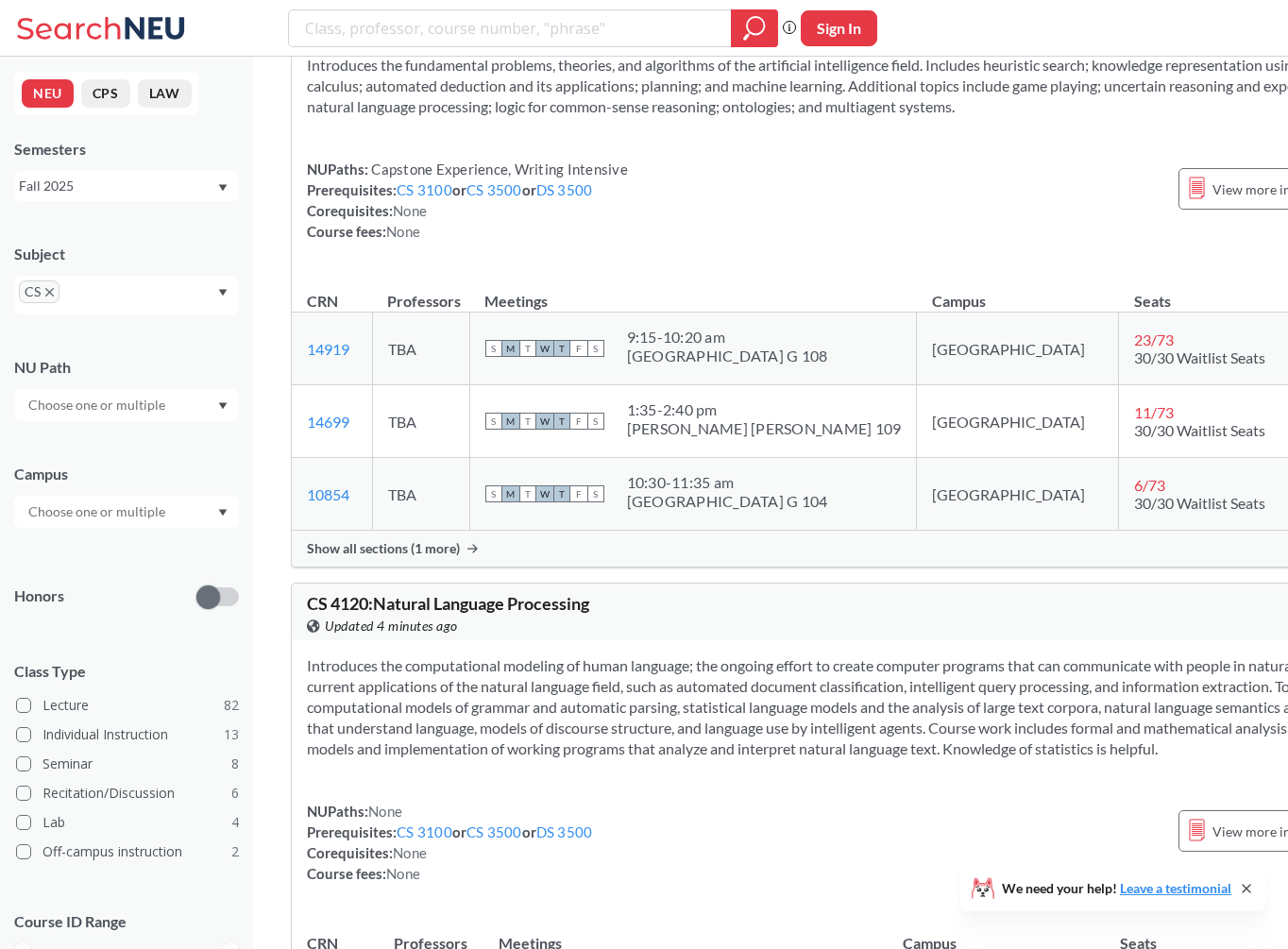 click on "Show all sections (1 more)" at bounding box center (850, 549) 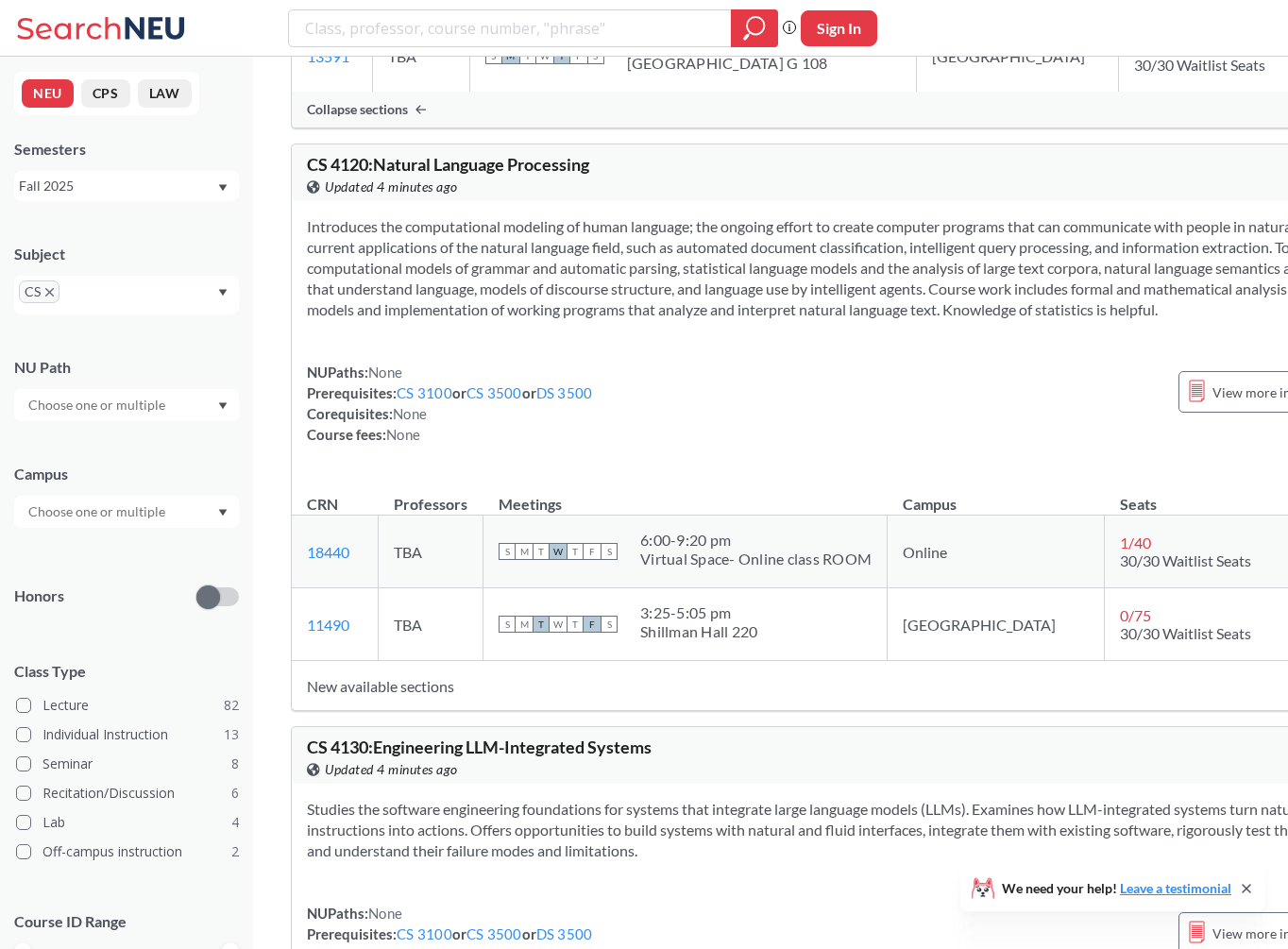 scroll, scrollTop: 13916, scrollLeft: 0, axis: vertical 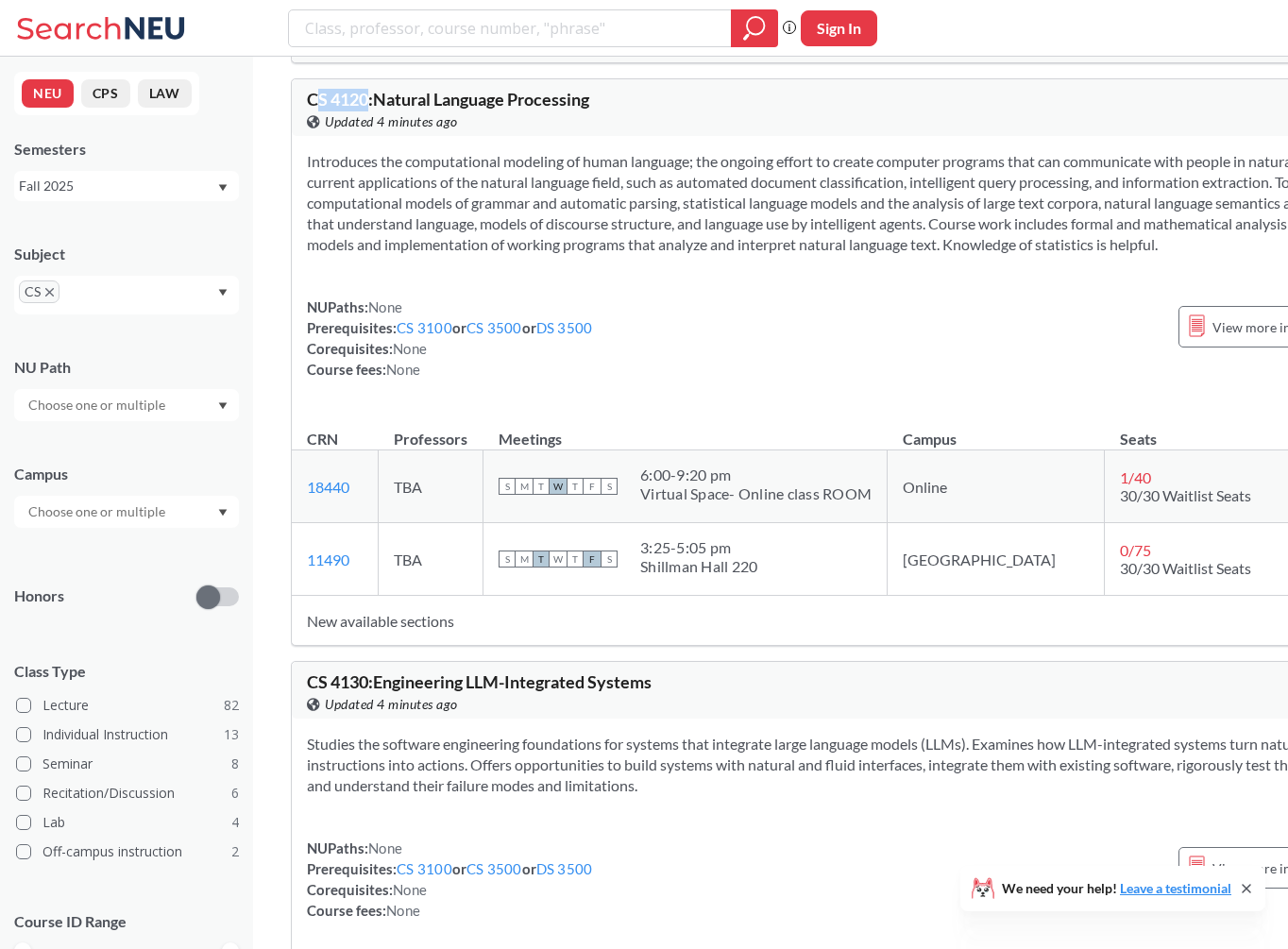 drag, startPoint x: 366, startPoint y: 229, endPoint x: 314, endPoint y: 228, distance: 52.009614 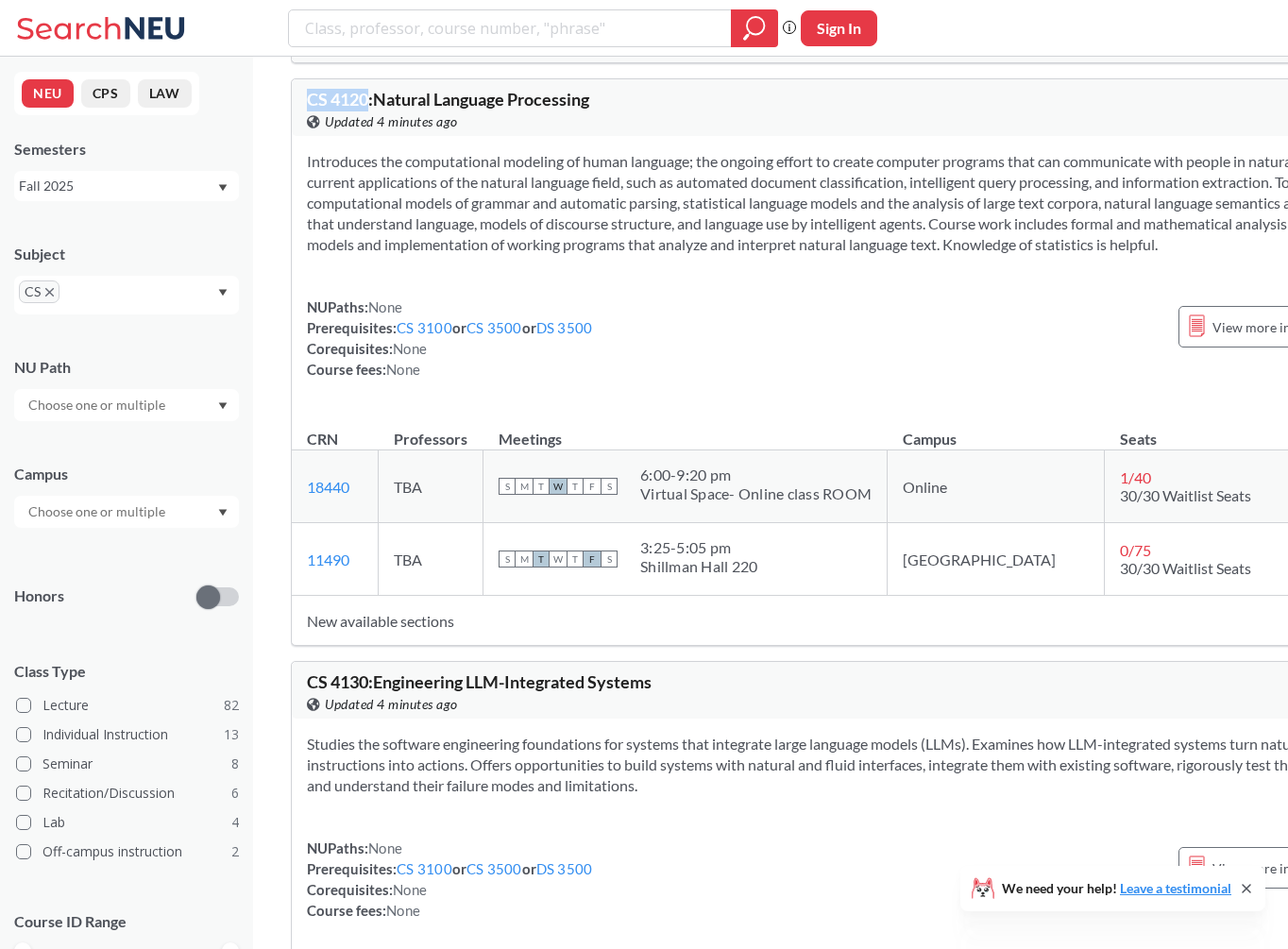 drag, startPoint x: 302, startPoint y: 228, endPoint x: 369, endPoint y: 230, distance: 67.029844 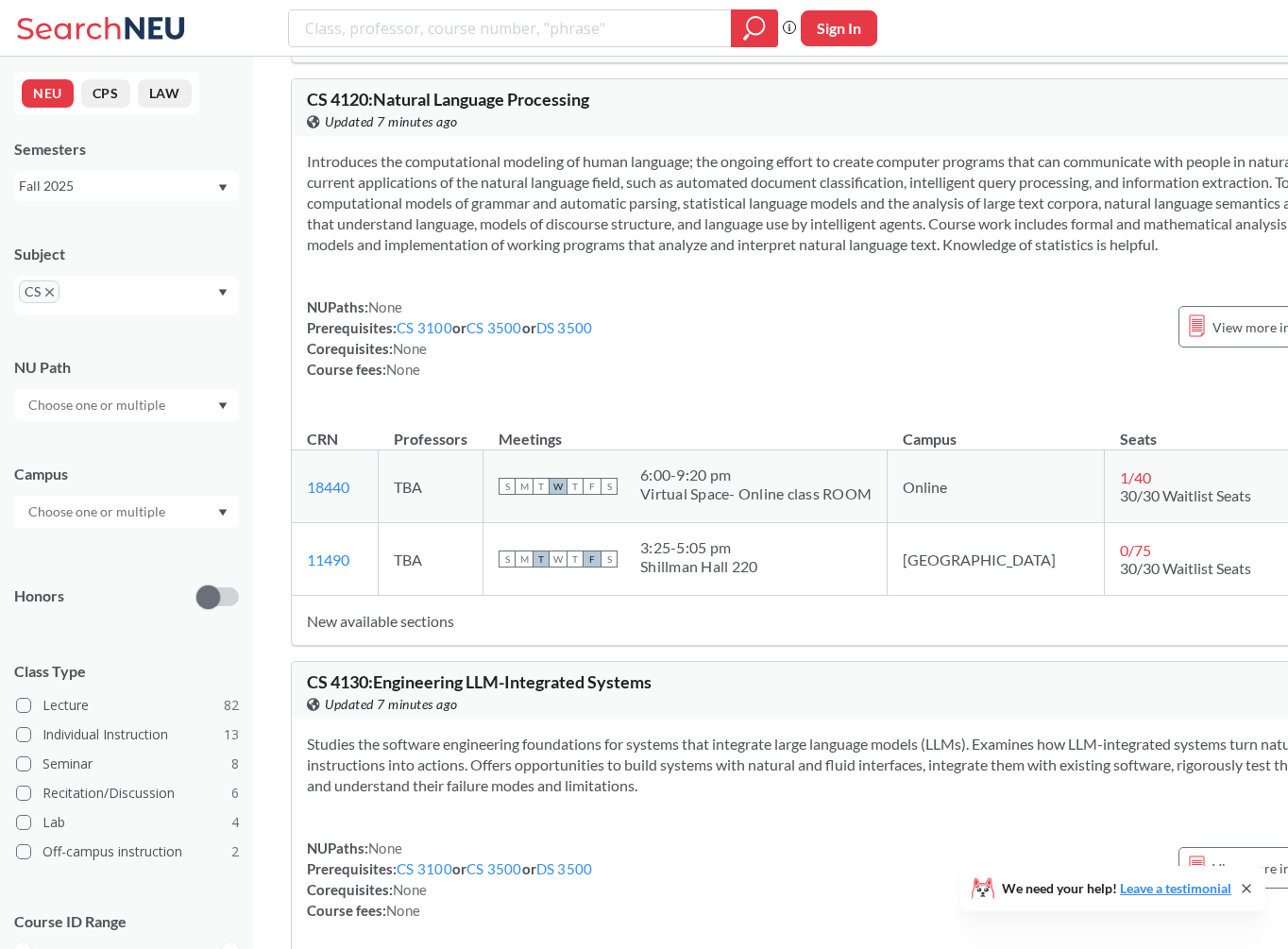 click on "CS   4120 :  Natural Language Processing View this course on Banner. Updated 7 minutes ago 4 CREDITS" at bounding box center [850, 108] 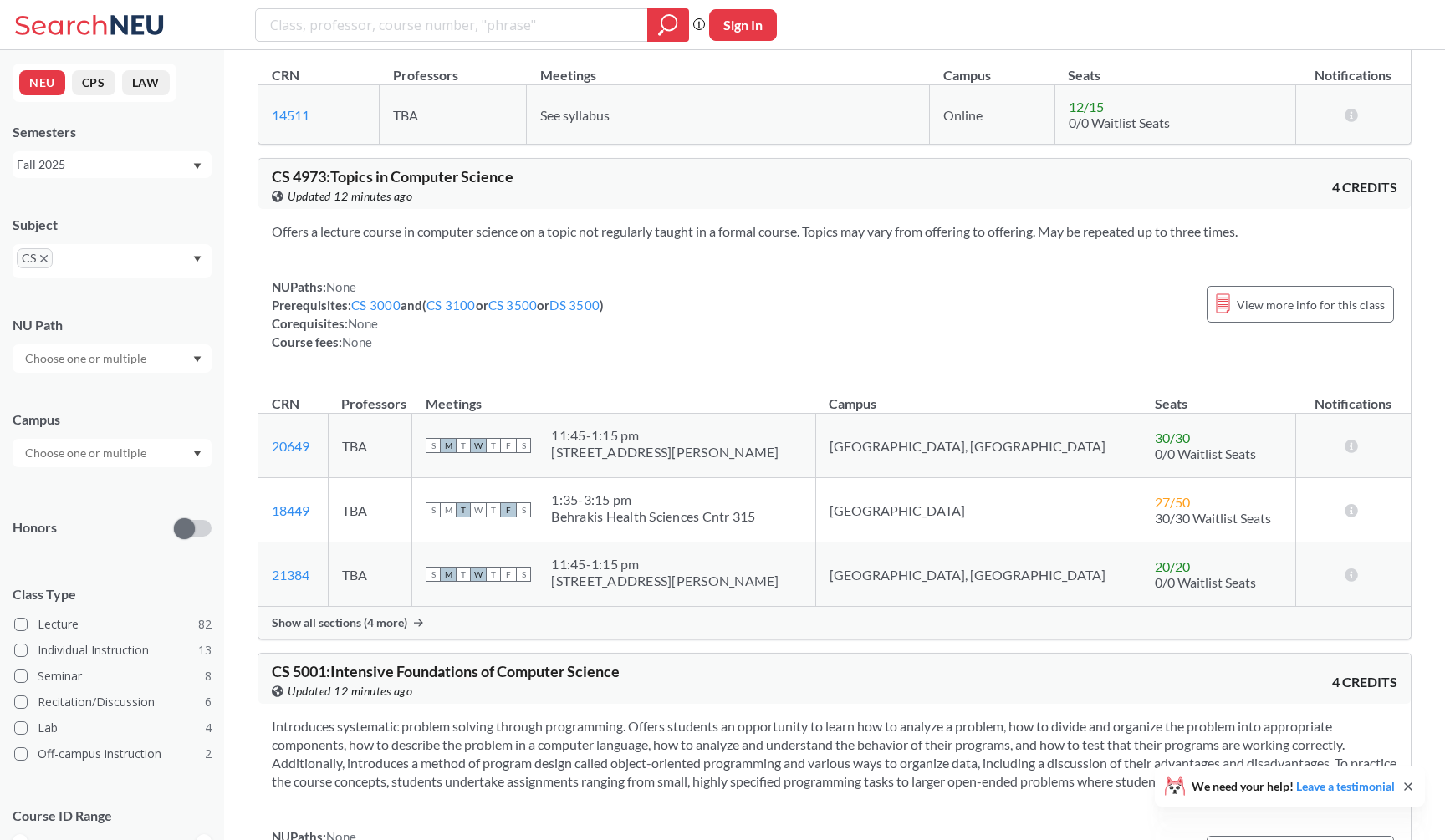 scroll, scrollTop: 17400, scrollLeft: 0, axis: vertical 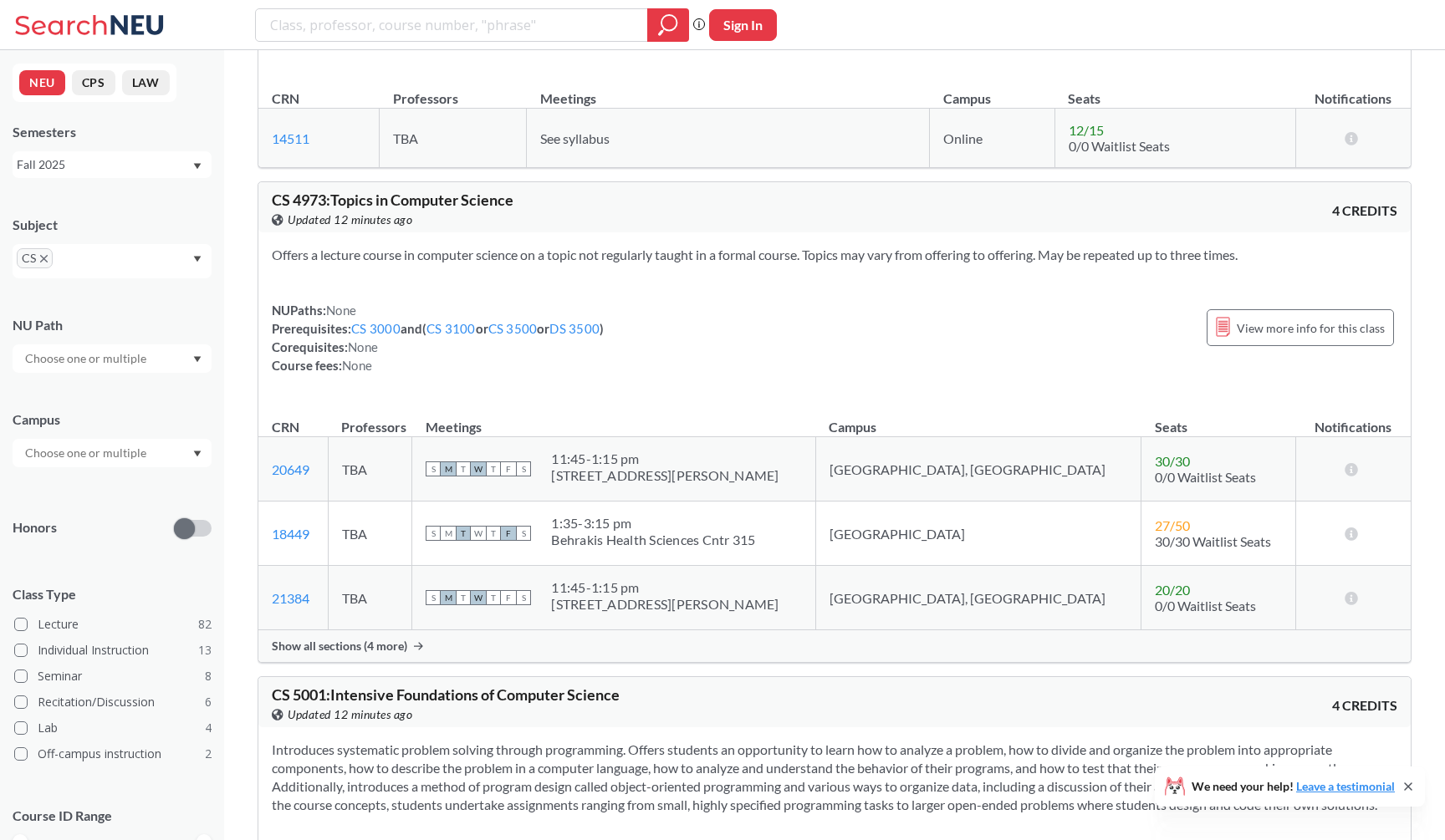 click 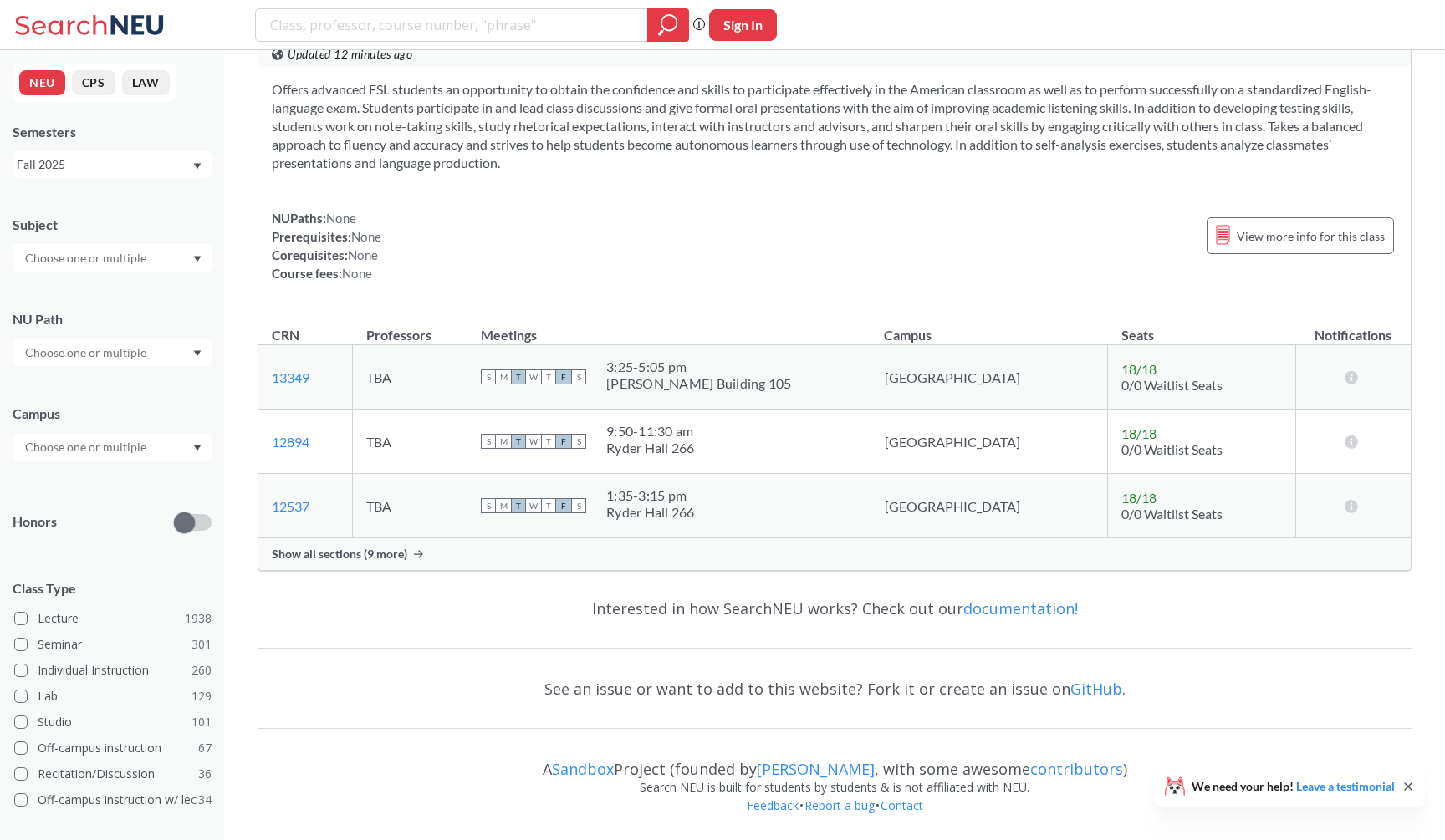 scroll, scrollTop: 4779, scrollLeft: 0, axis: vertical 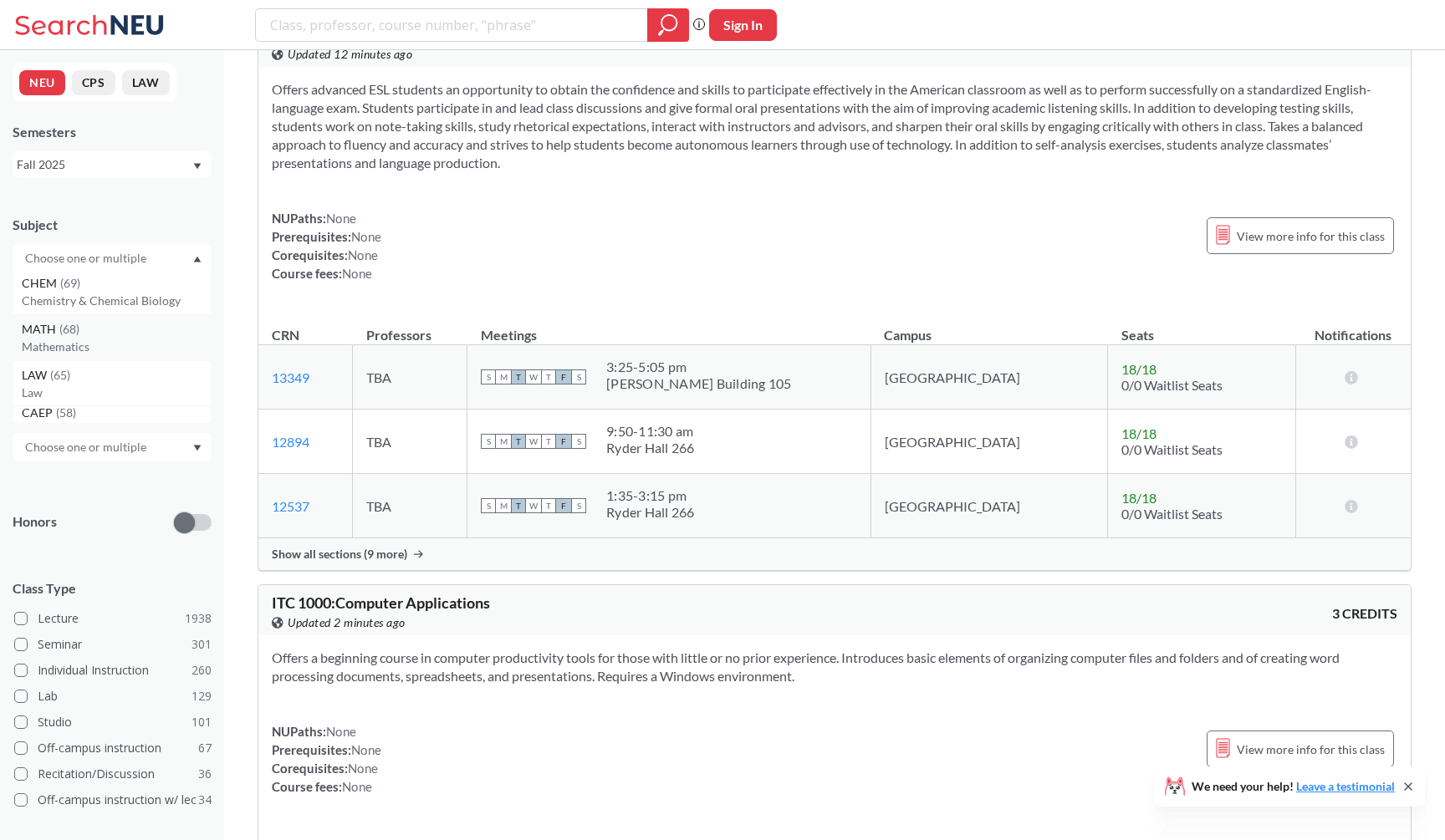 click on "MATH ( 68 )" at bounding box center (116, 329) 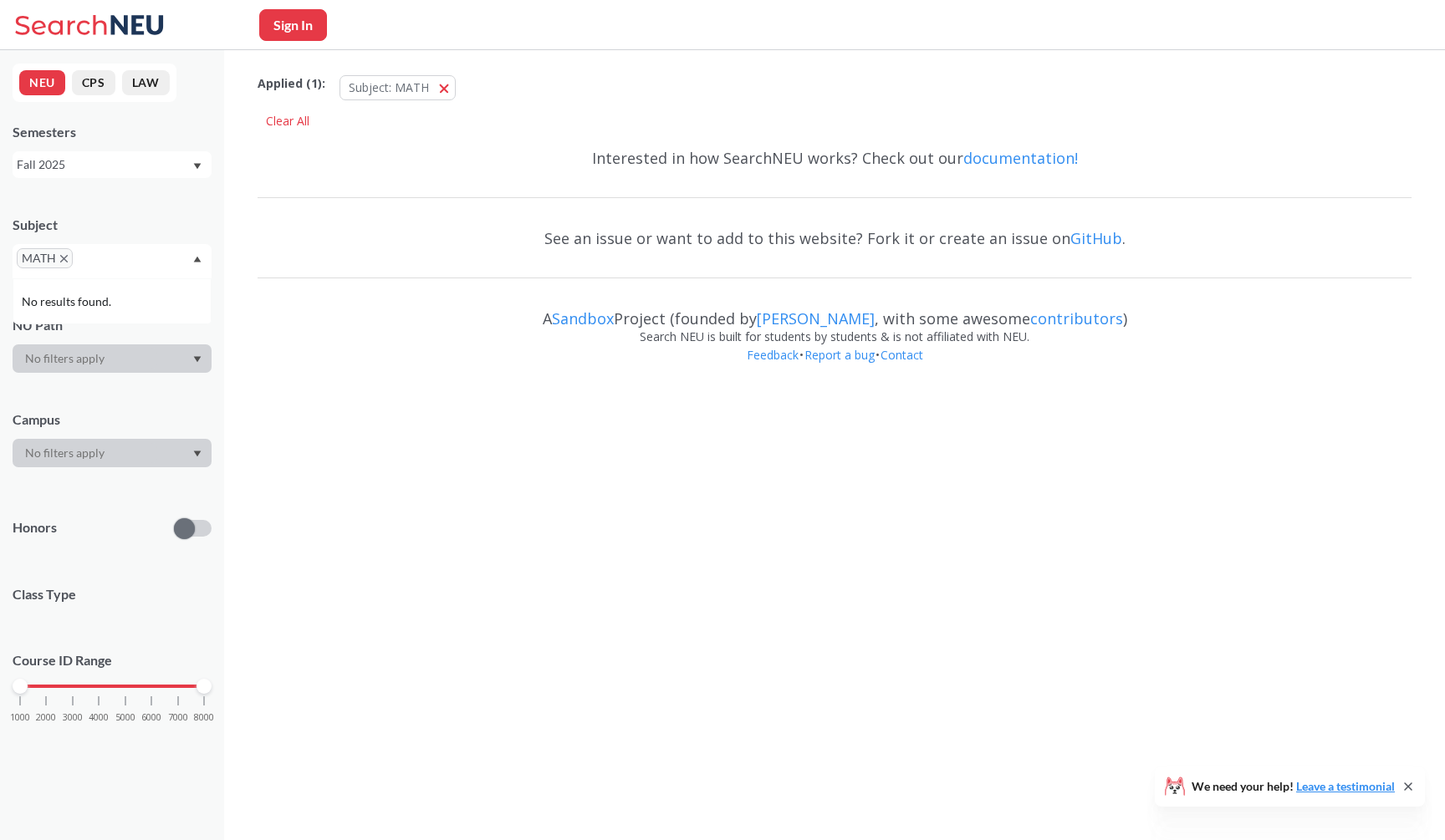 scroll, scrollTop: 0, scrollLeft: 0, axis: both 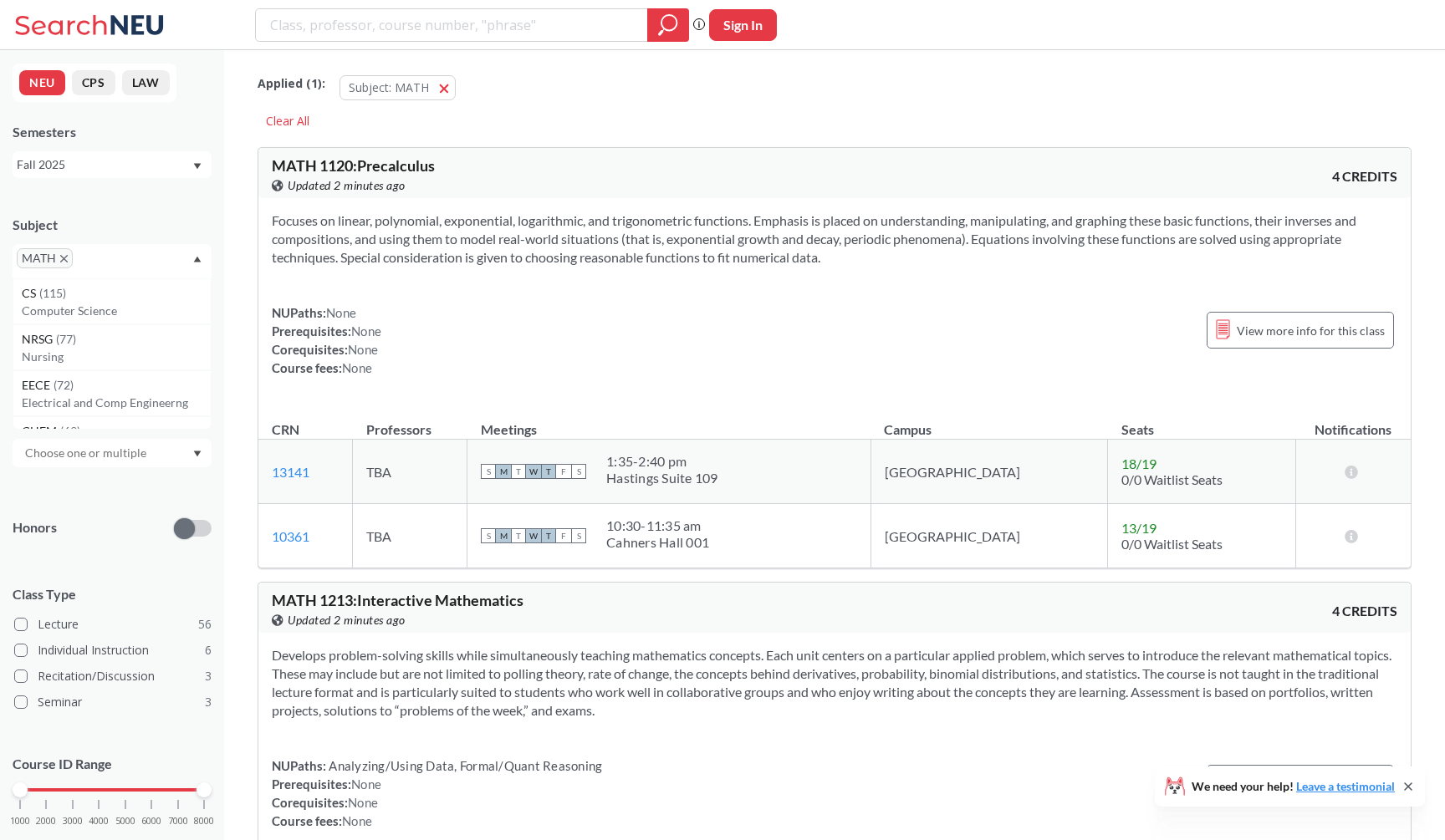 click on "NUPaths:  None Prerequisites:  None Corequisites:  None Course fees:  None" at bounding box center (326, 340) 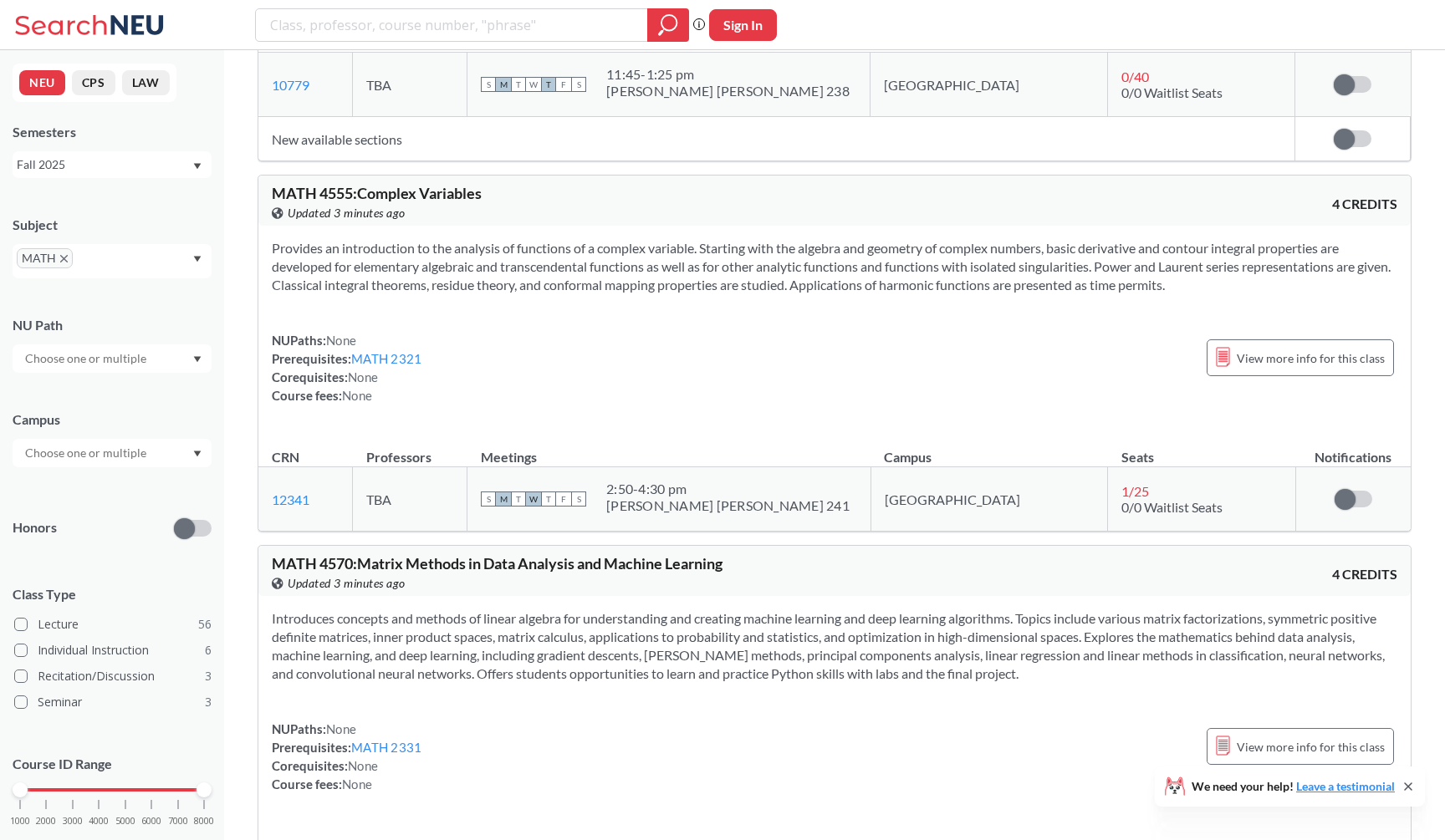 scroll, scrollTop: 13341, scrollLeft: 0, axis: vertical 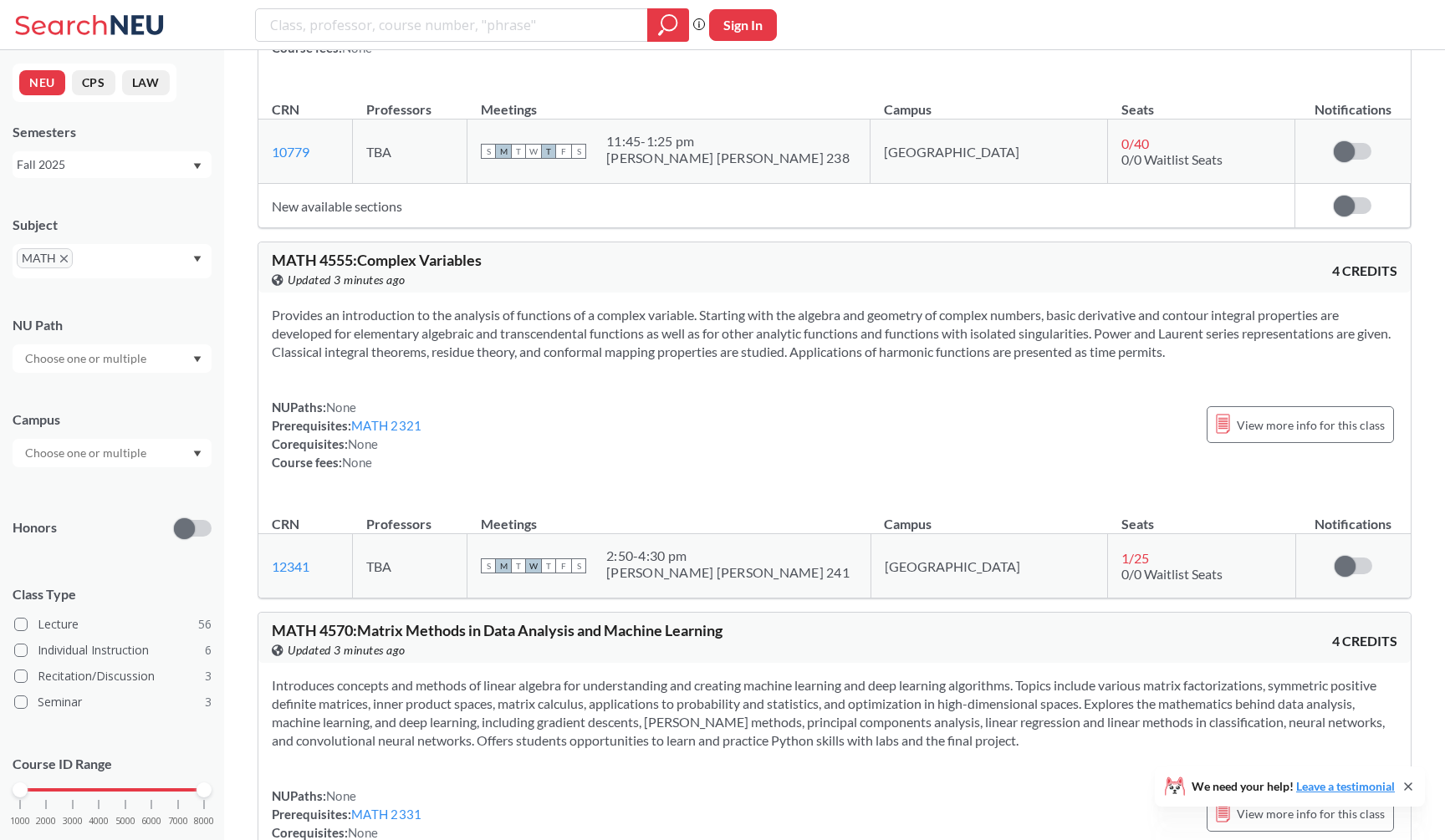 click on "Phrase search guarantees the exact search appears in the results. Ex. If you want the exact phrase "studio design" to appear in the search results, wrap it up in quotes. Sign In" at bounding box center [722, 25] 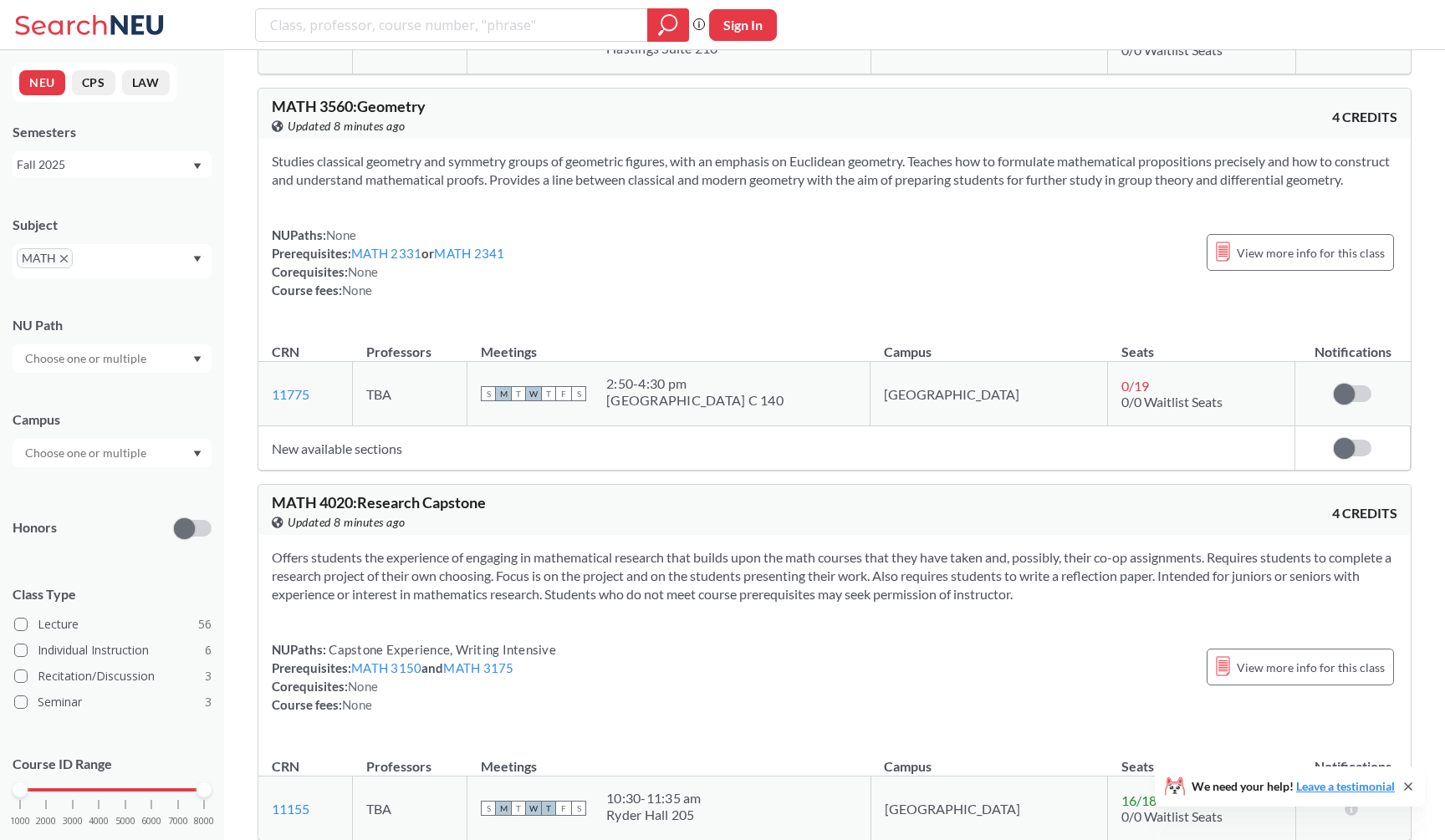 scroll, scrollTop: 12048, scrollLeft: 0, axis: vertical 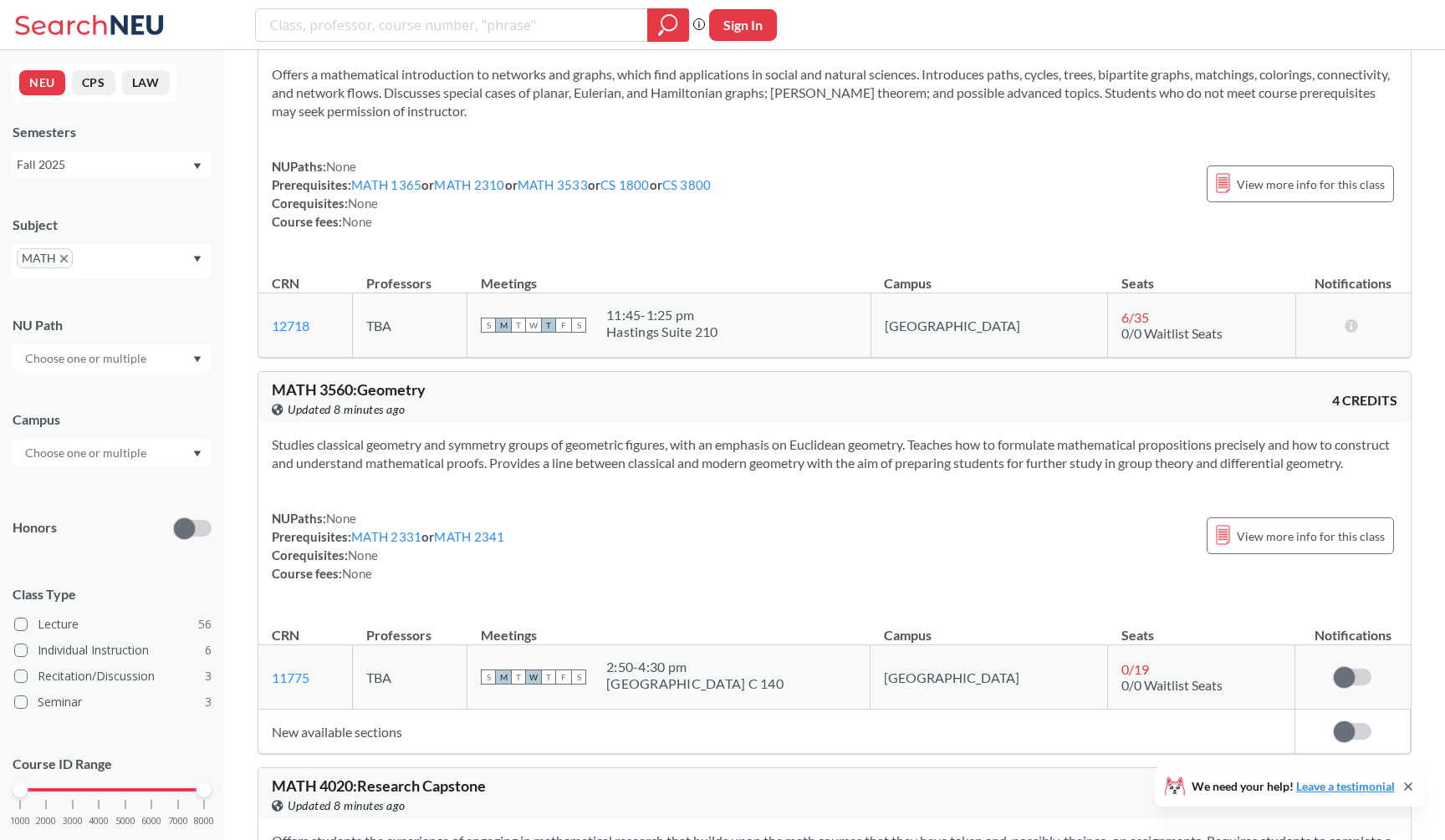 click 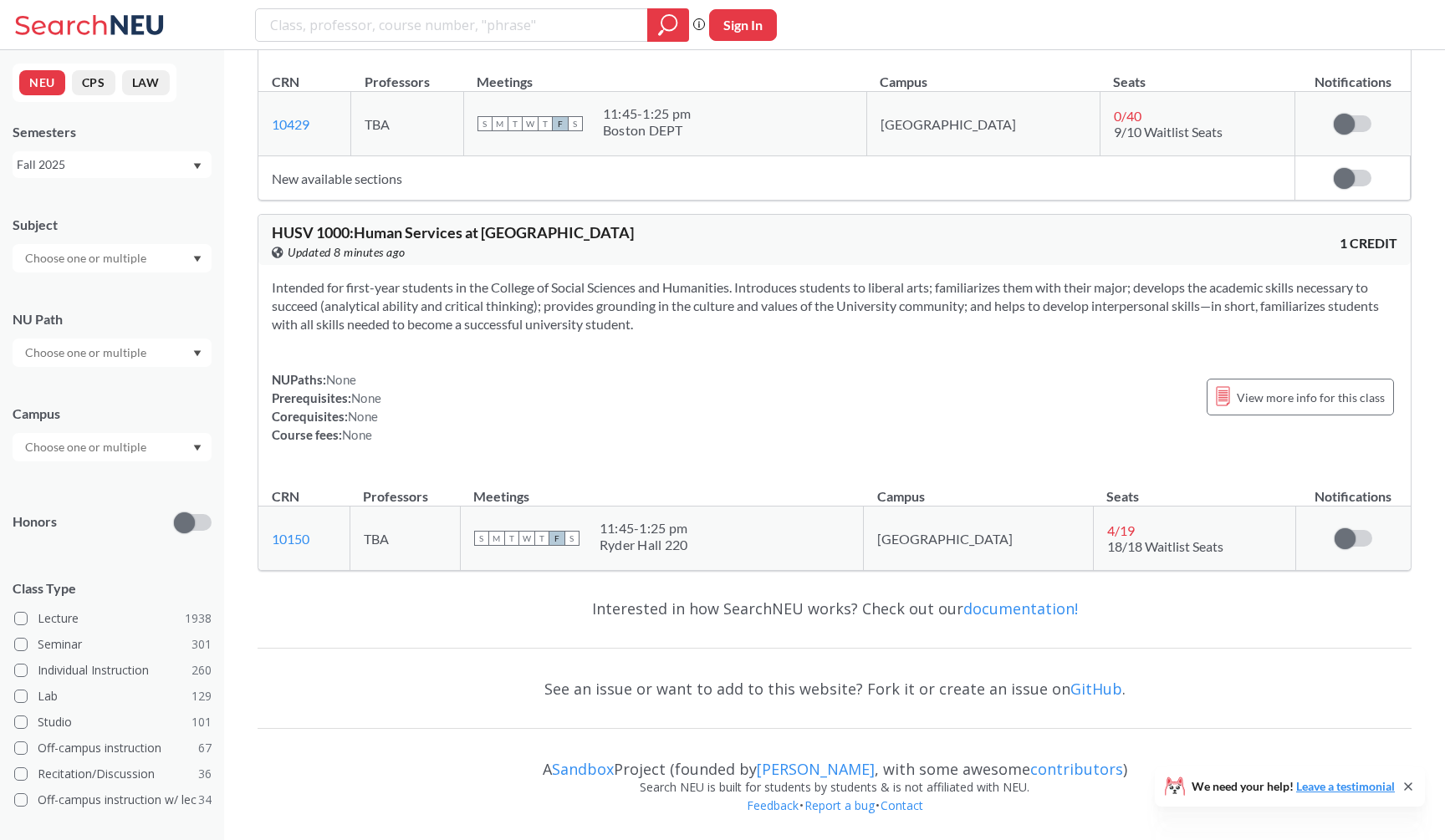 scroll, scrollTop: 9064, scrollLeft: 0, axis: vertical 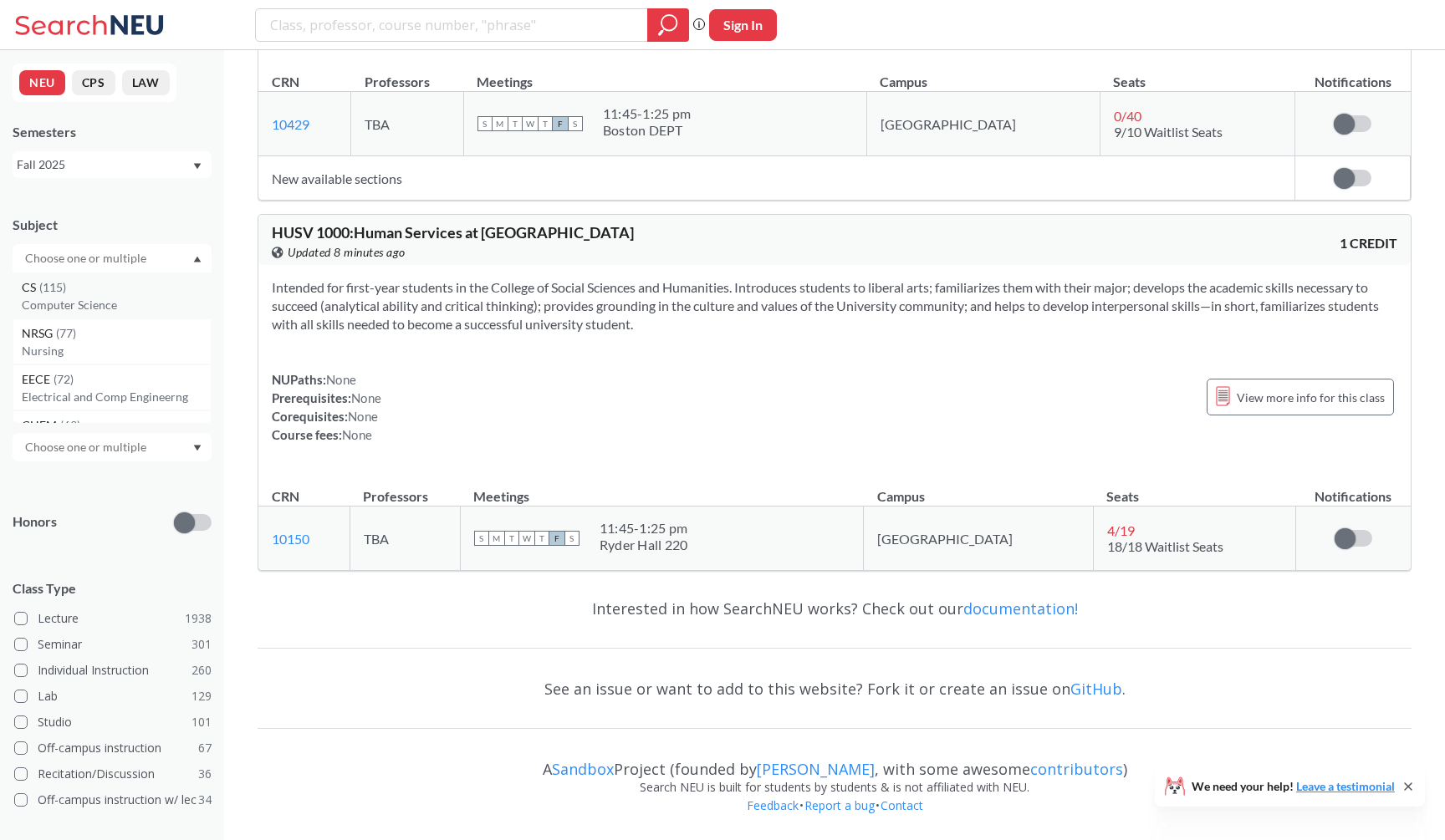 click on "Computer Science" at bounding box center [116, 305] 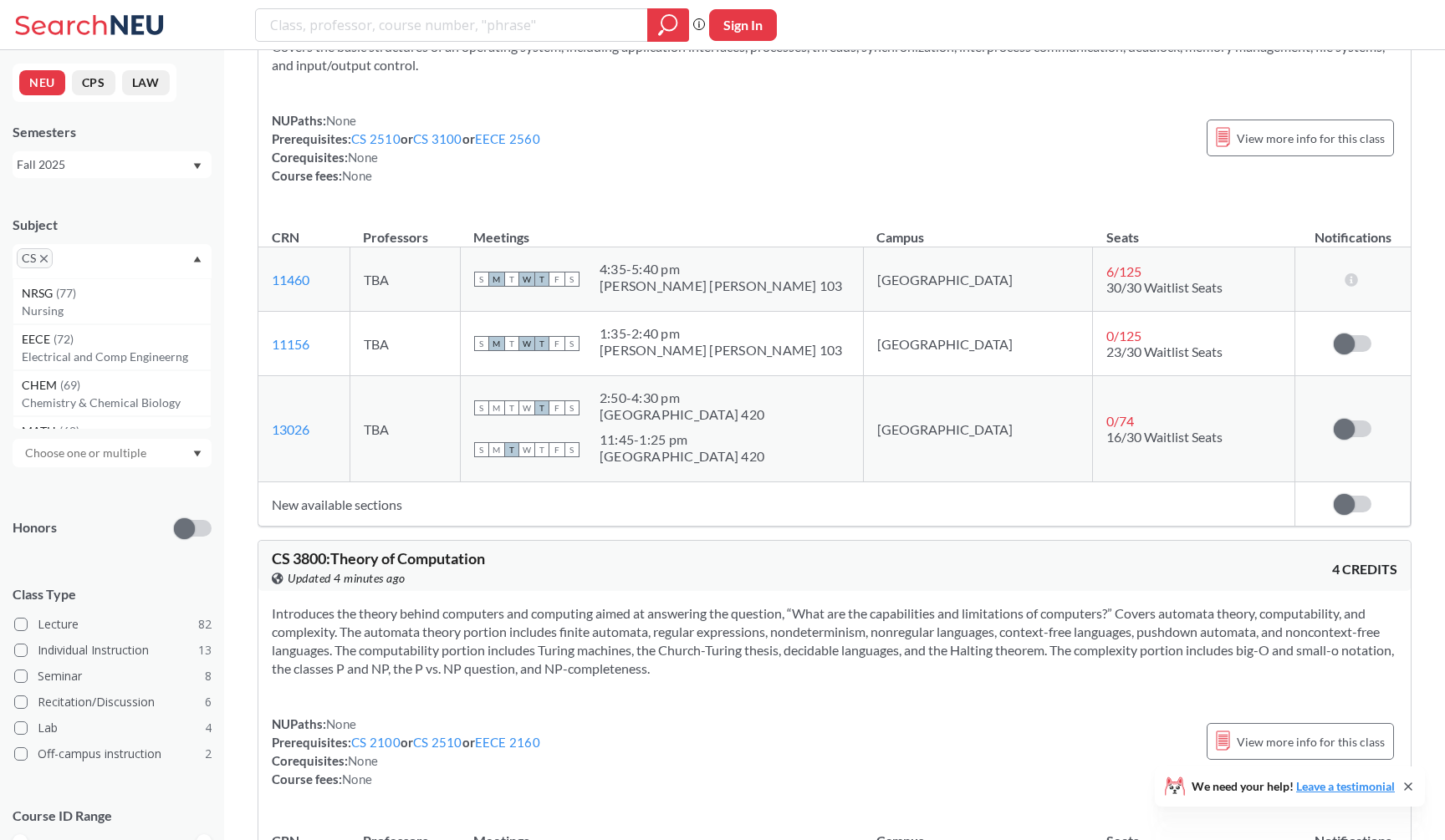 scroll, scrollTop: 9684, scrollLeft: 0, axis: vertical 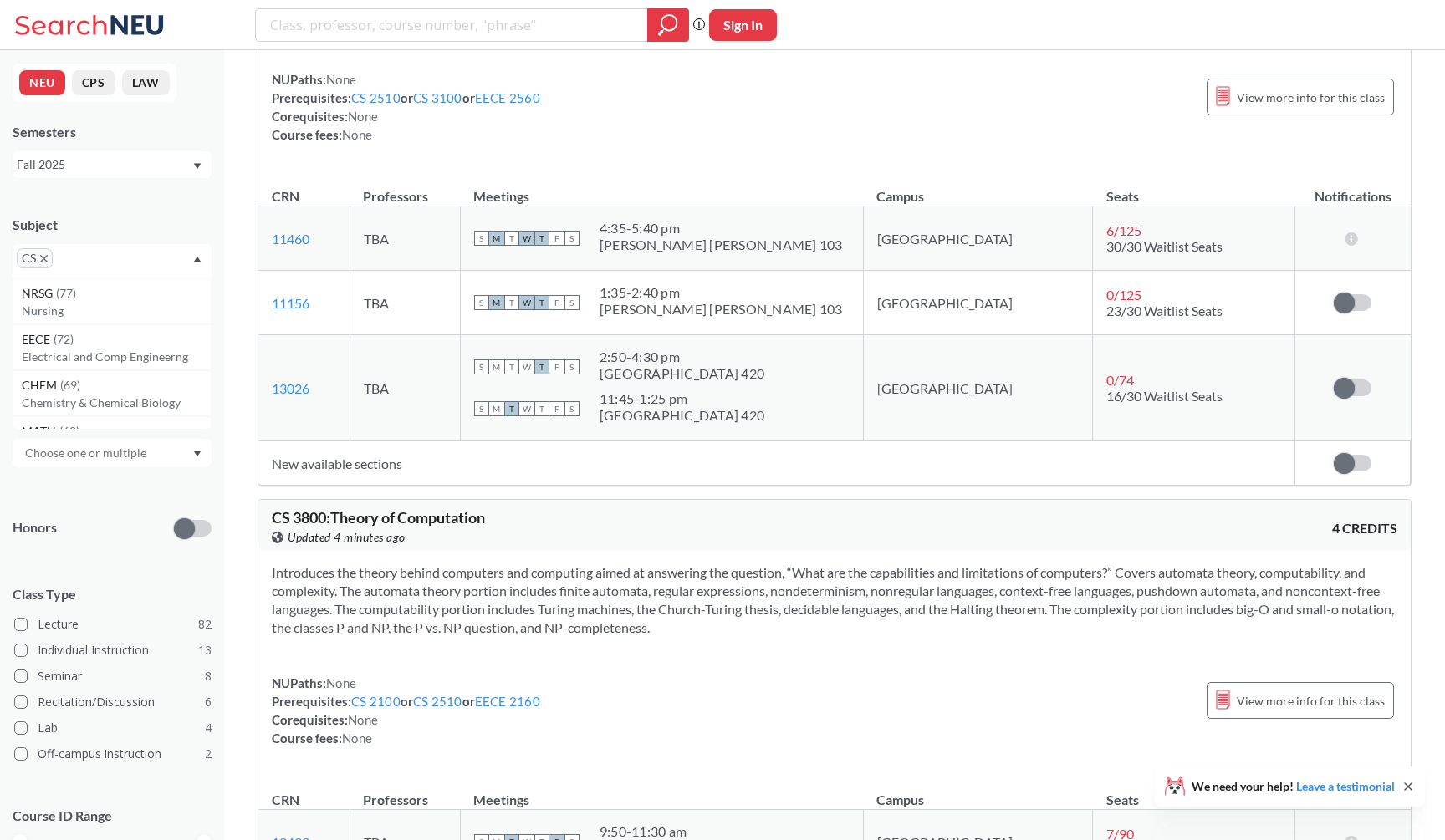click on "New available sections" at bounding box center (777, 463) 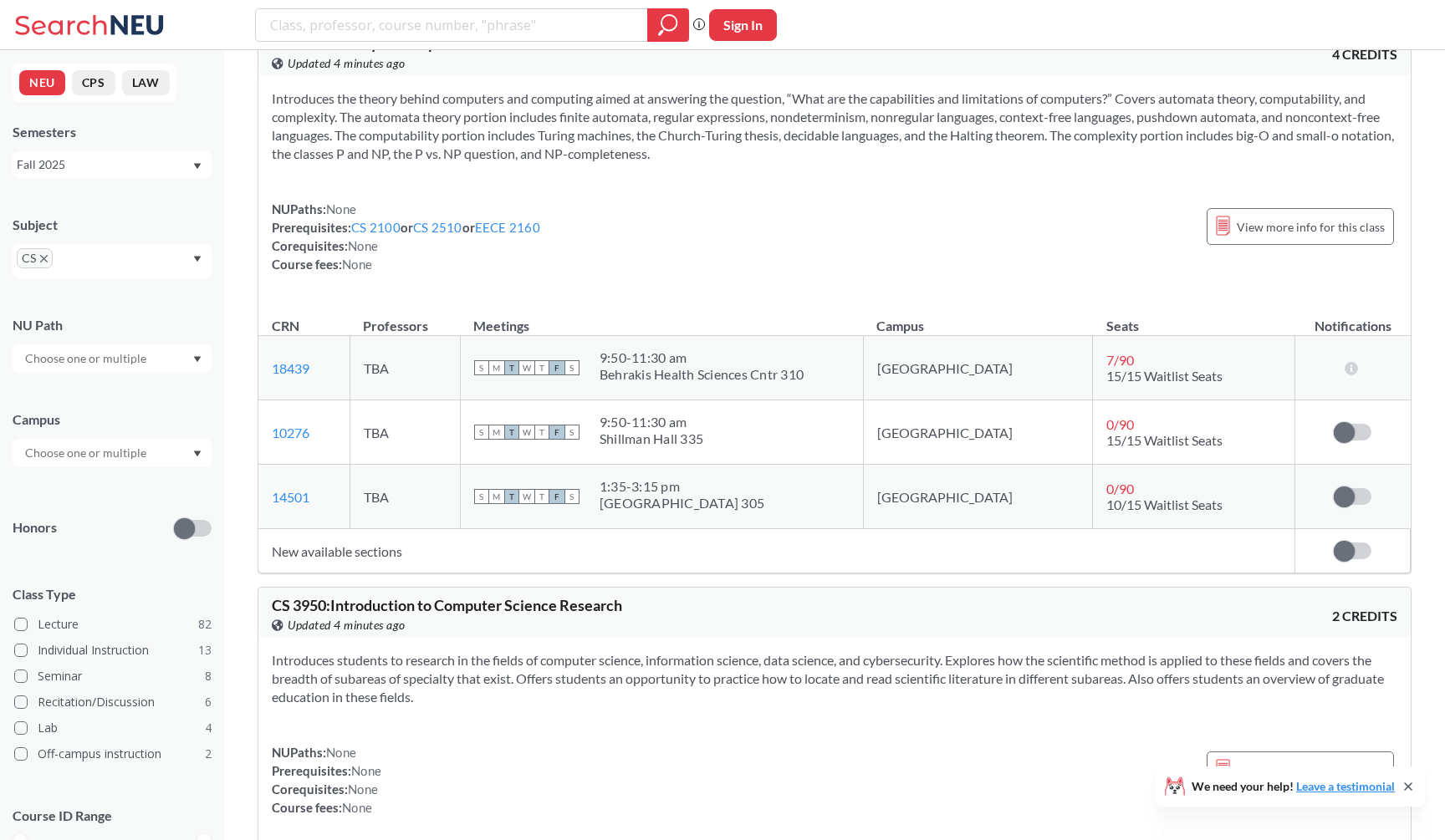 scroll, scrollTop: 10163, scrollLeft: 0, axis: vertical 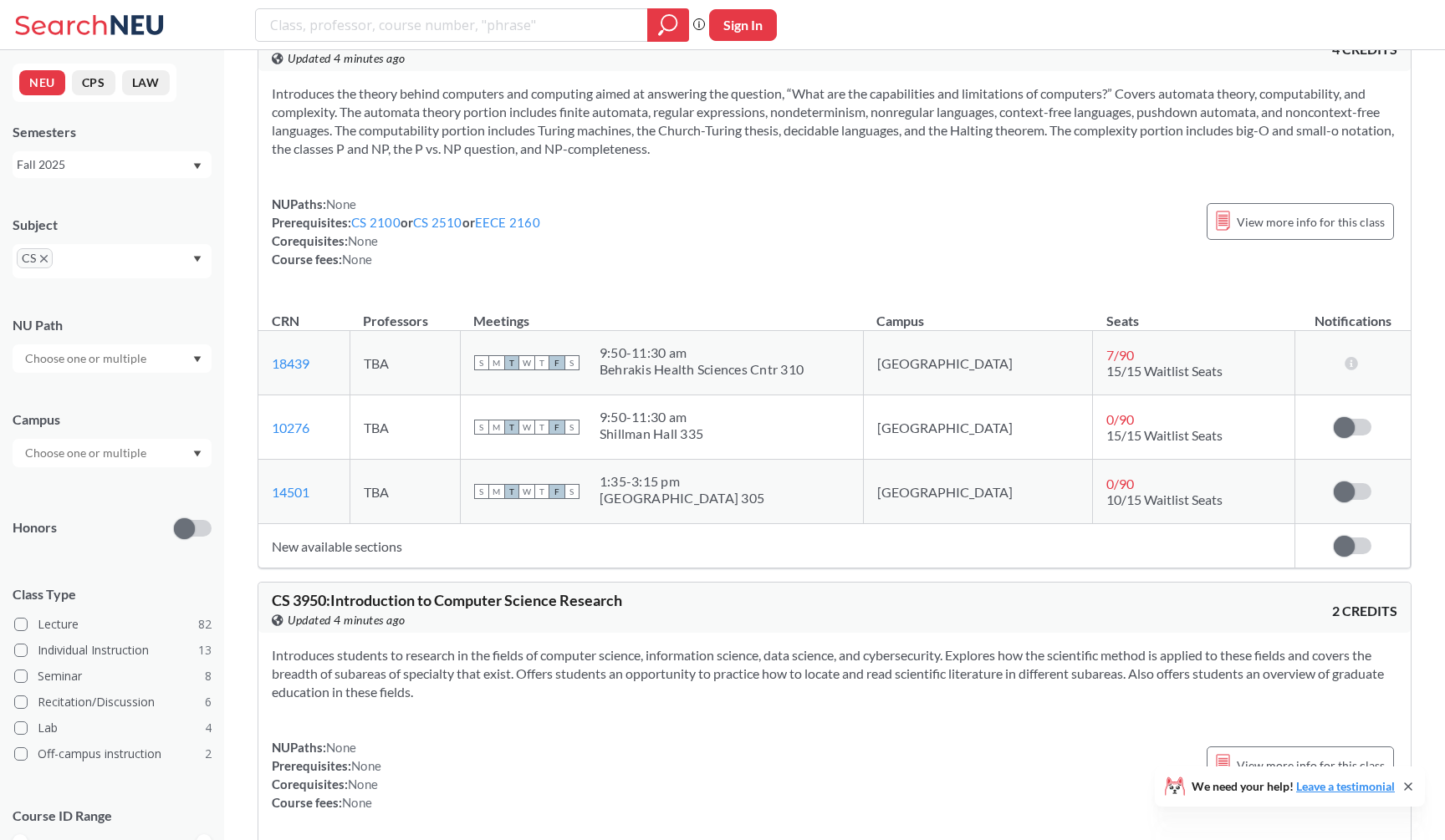 click on "NUPaths:  None Prerequisites:  CS 2100  or  CS 2510  or  EECE 2160 Corequisites:  None Course fees:  None View more info for this class" at bounding box center (835, 232) 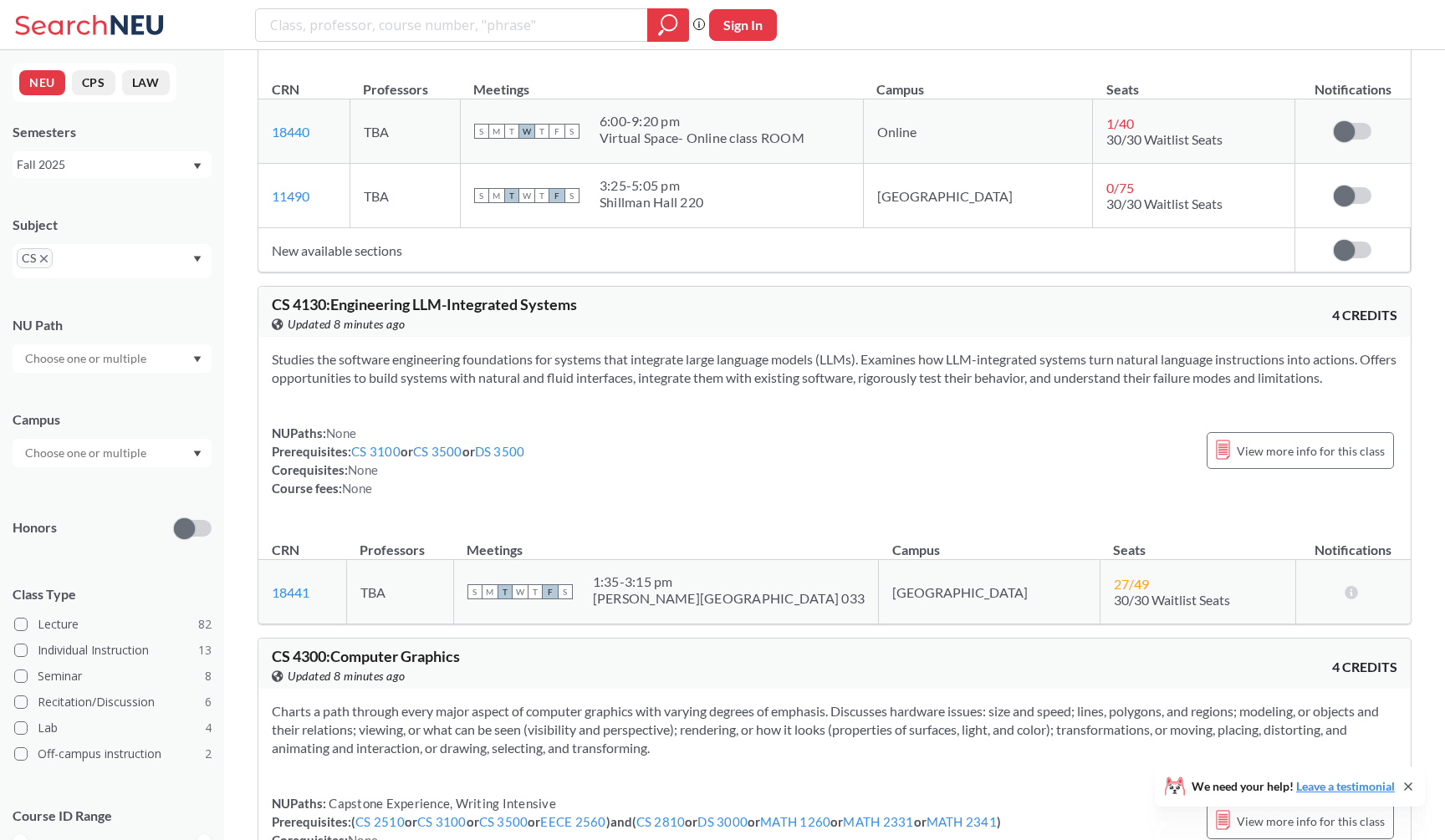 scroll, scrollTop: 12276, scrollLeft: 0, axis: vertical 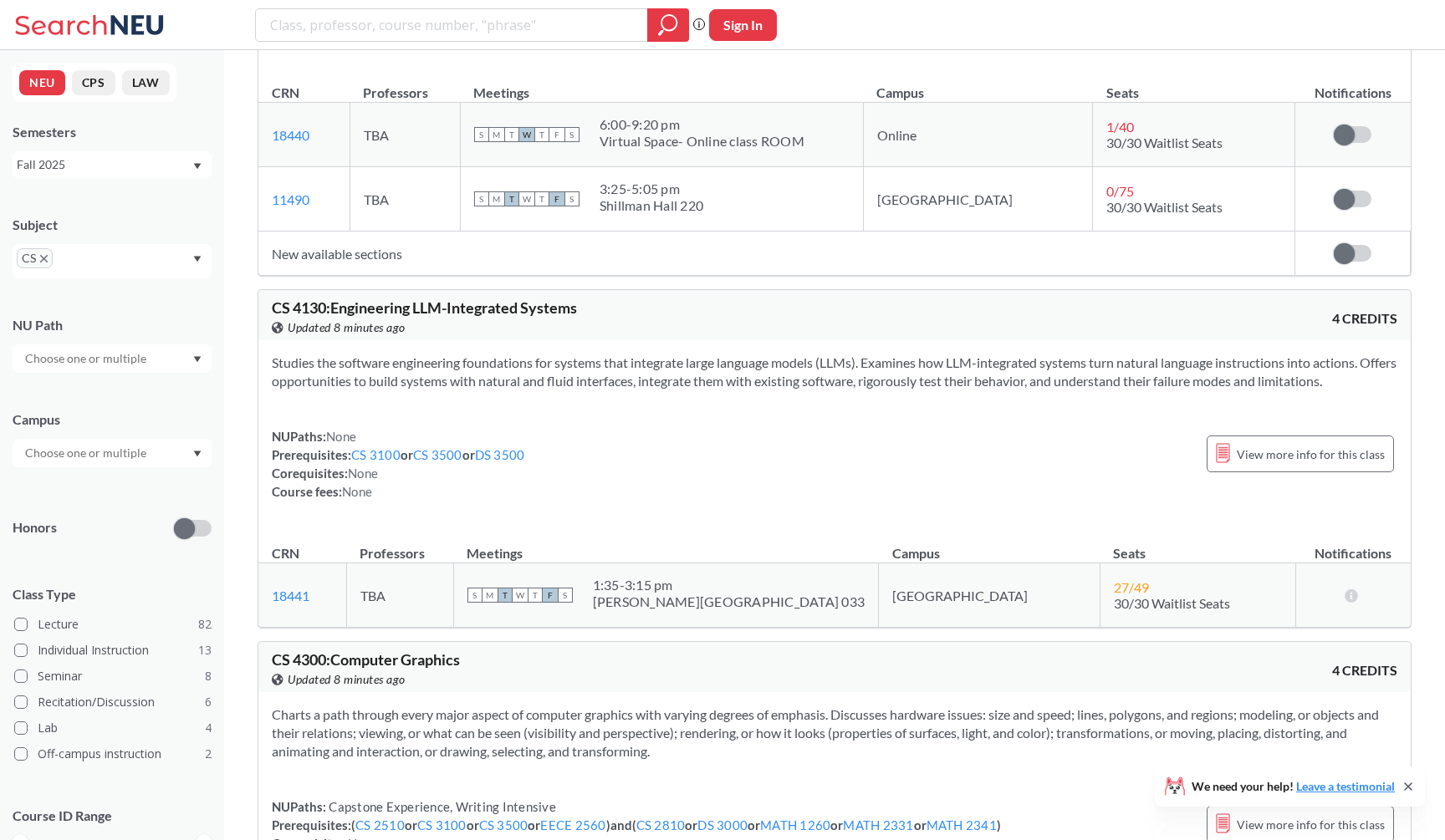 click on "CS" at bounding box center (34, 258) 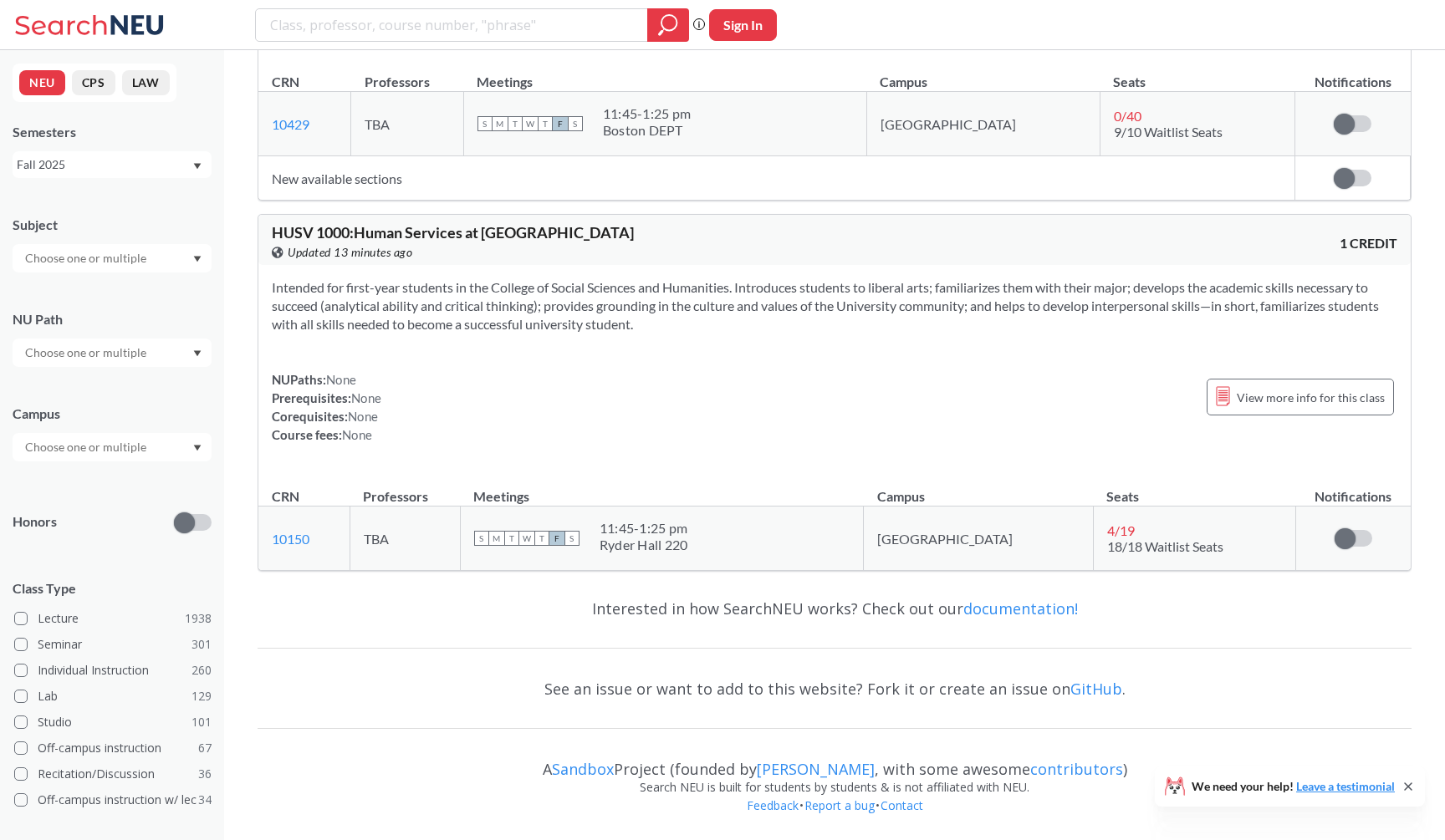 scroll, scrollTop: 9064, scrollLeft: 0, axis: vertical 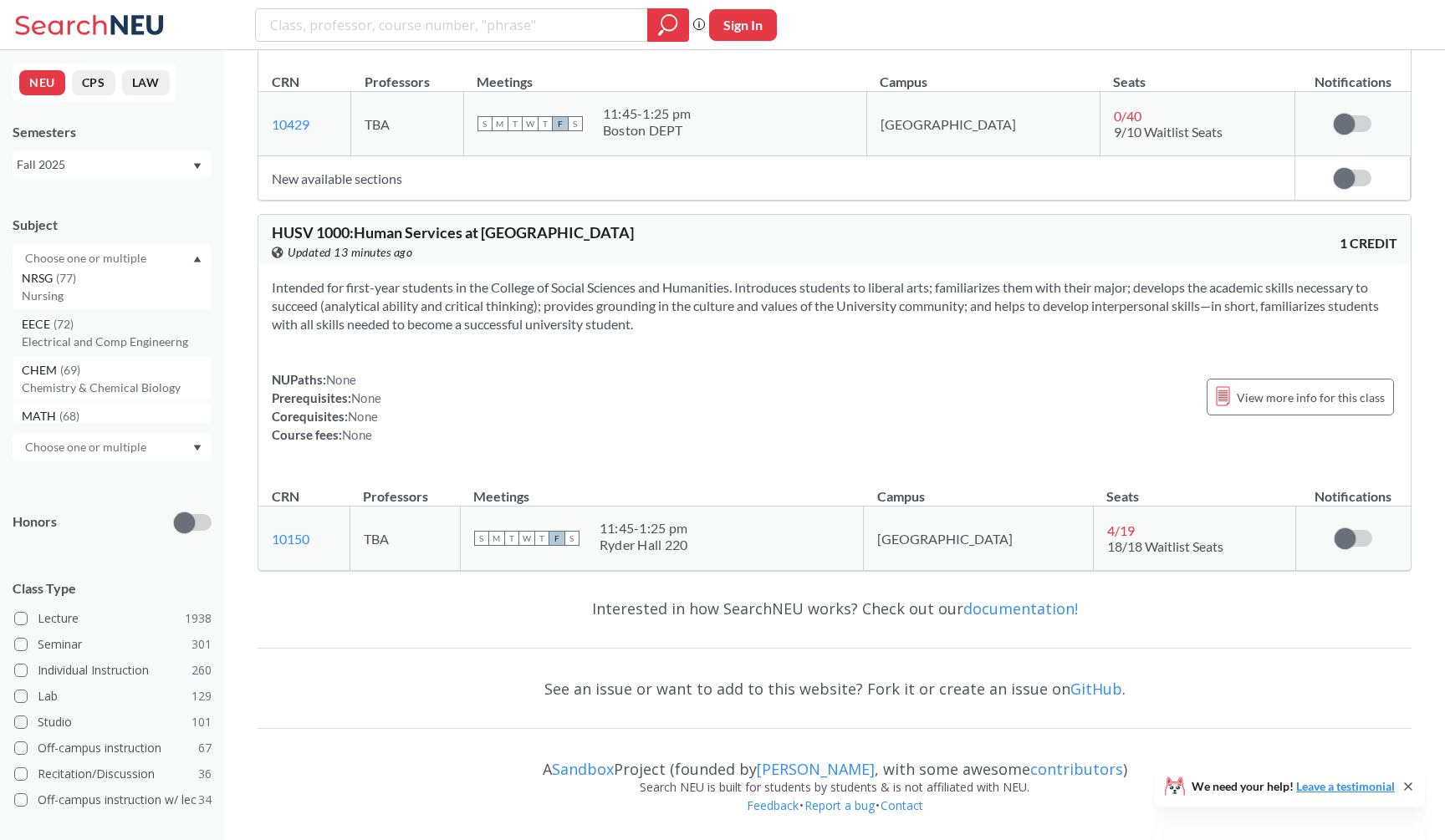 click on "EECE ( 72 )" at bounding box center (116, 324) 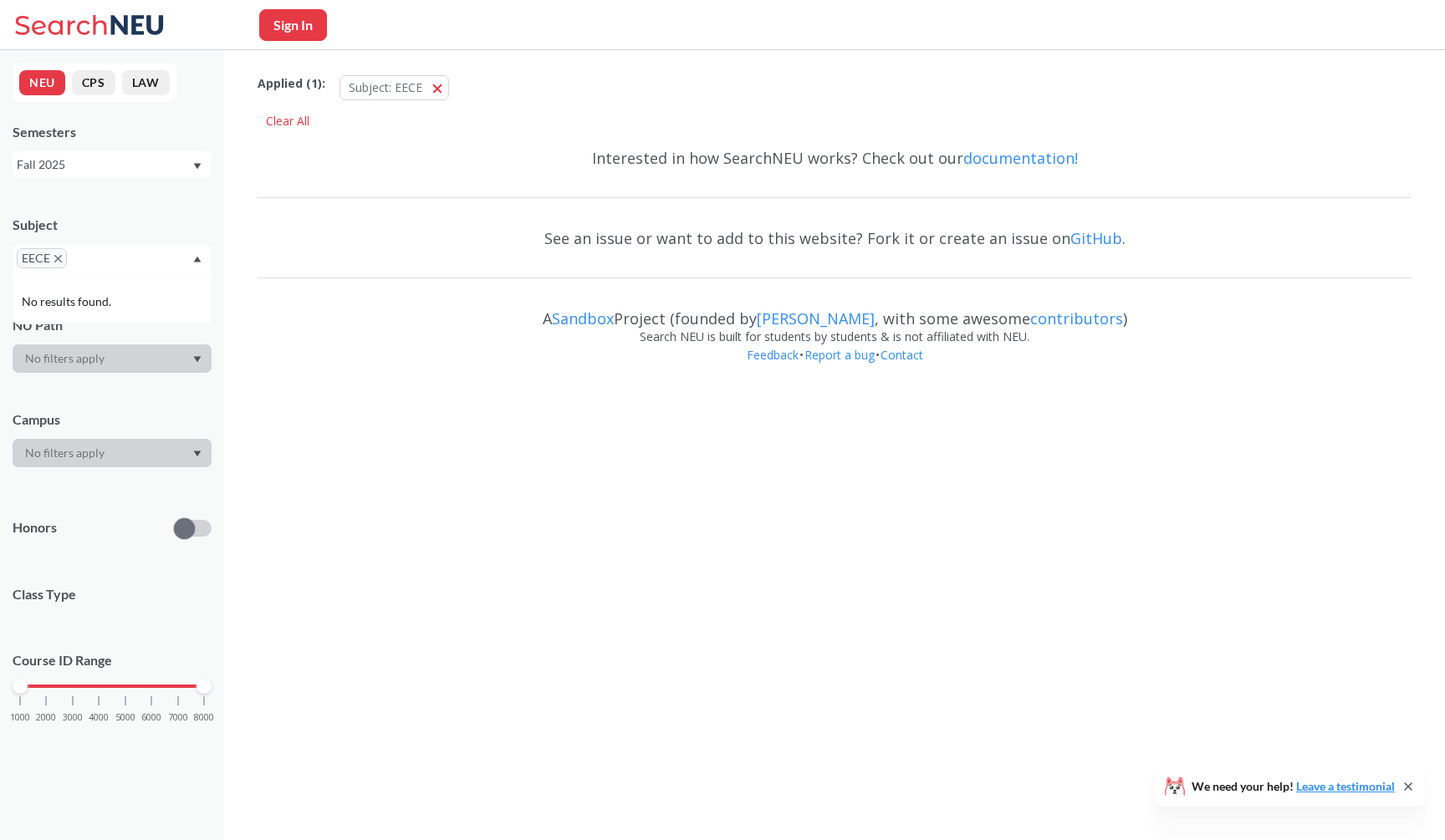 scroll, scrollTop: 0, scrollLeft: 0, axis: both 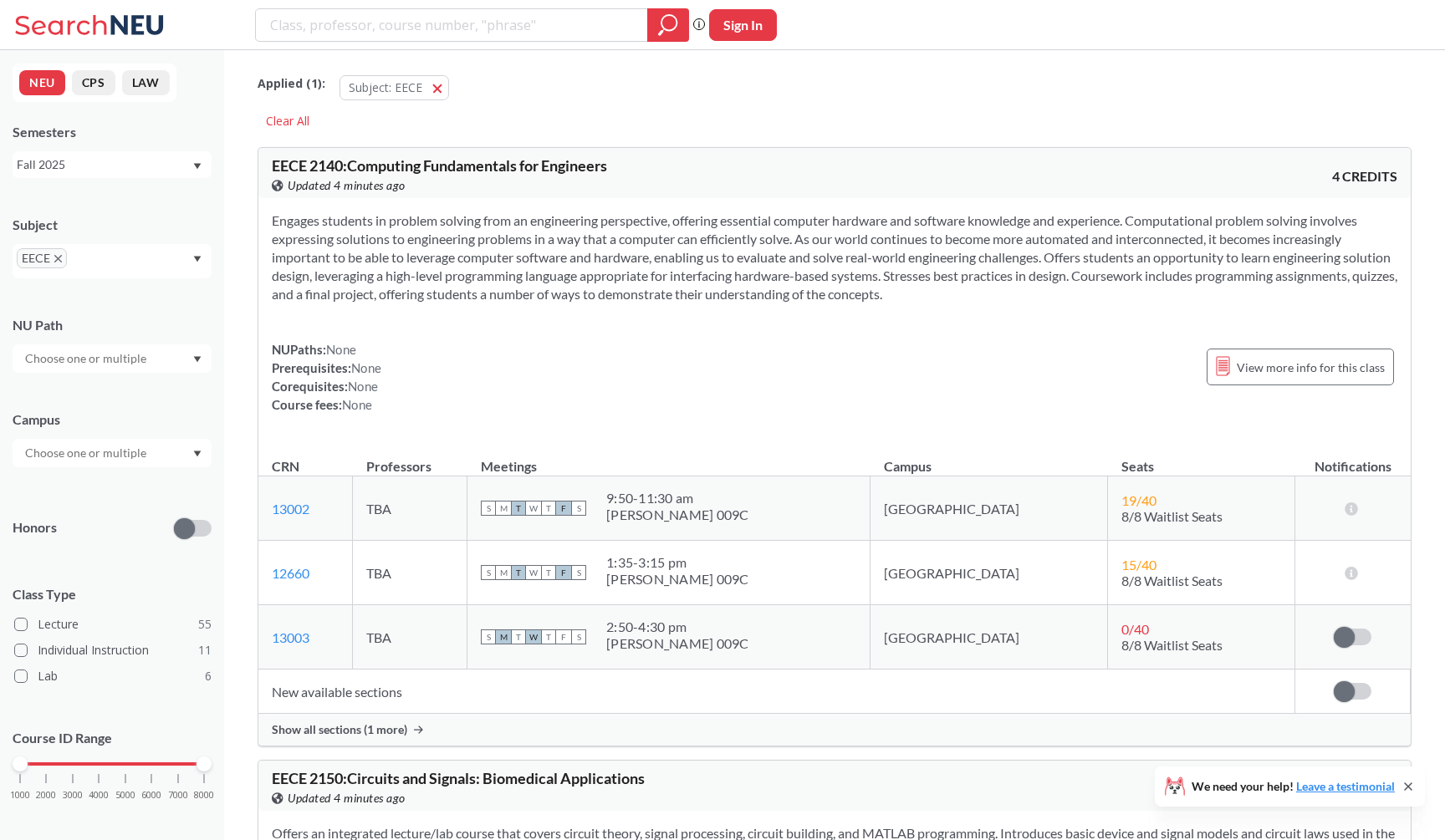 click on "Engages students in problem solving from an engineering perspective, offering essential computer hardware and software knowledge and experience. Computational problem solving involves expressing solutions to engineering problems in a way that a computer can efficiently solve. As our world continues to become more automated and interconnected, it becomes increasingly important to be able to leverage computer software and hardware, enabling us to evaluate and solve real-world engineering challenges. Offers students an opportunity to learn engineering solution design, leveraging a high-level programming language appropriate for interfacing hardware-based systems. Stresses best practices in design. Coursework includes programming assignments, quizzes, and a final project, offering students a number of ways to demonstrate their understanding of the concepts." at bounding box center [835, 257] 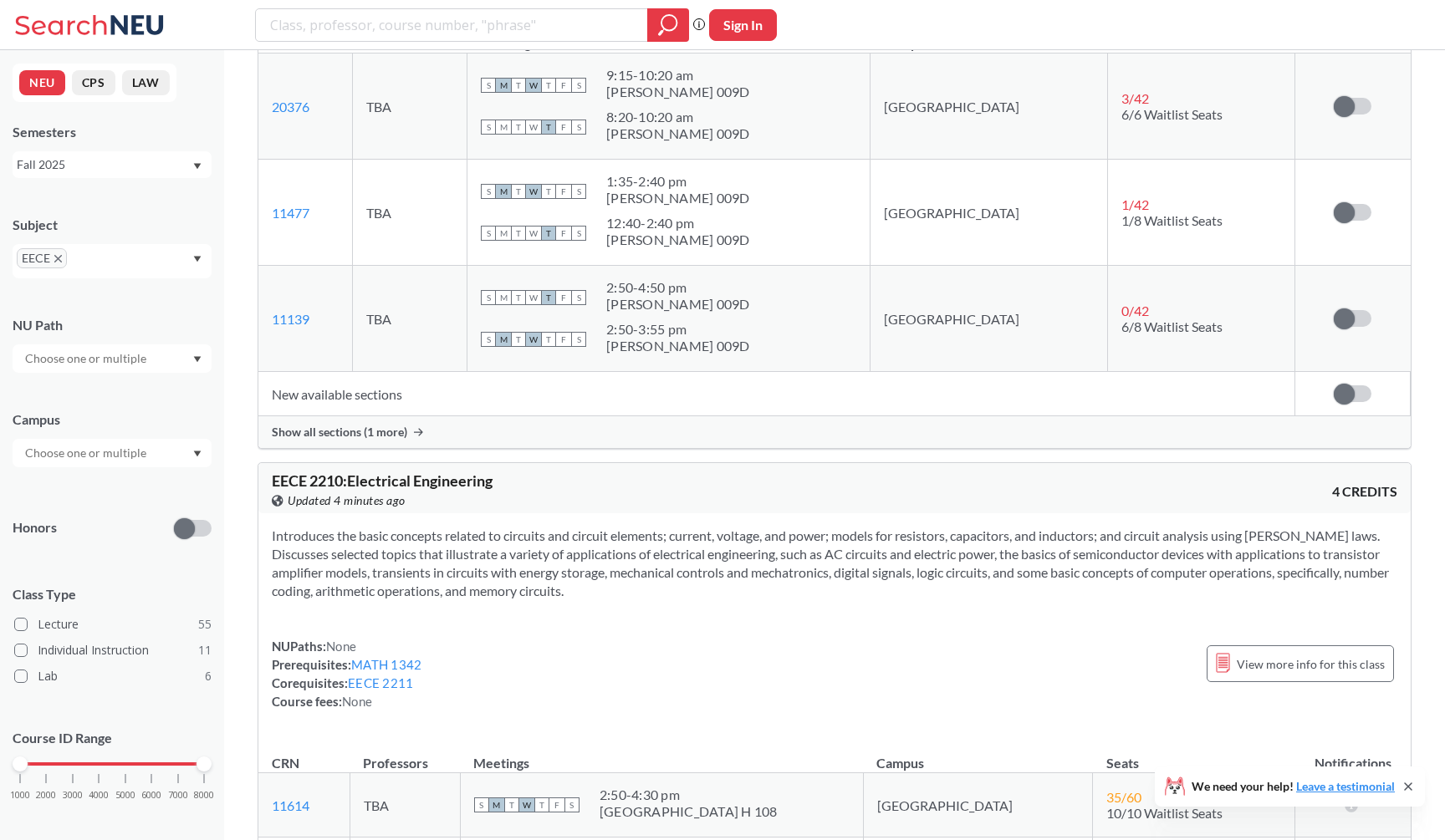 scroll, scrollTop: 1839, scrollLeft: 0, axis: vertical 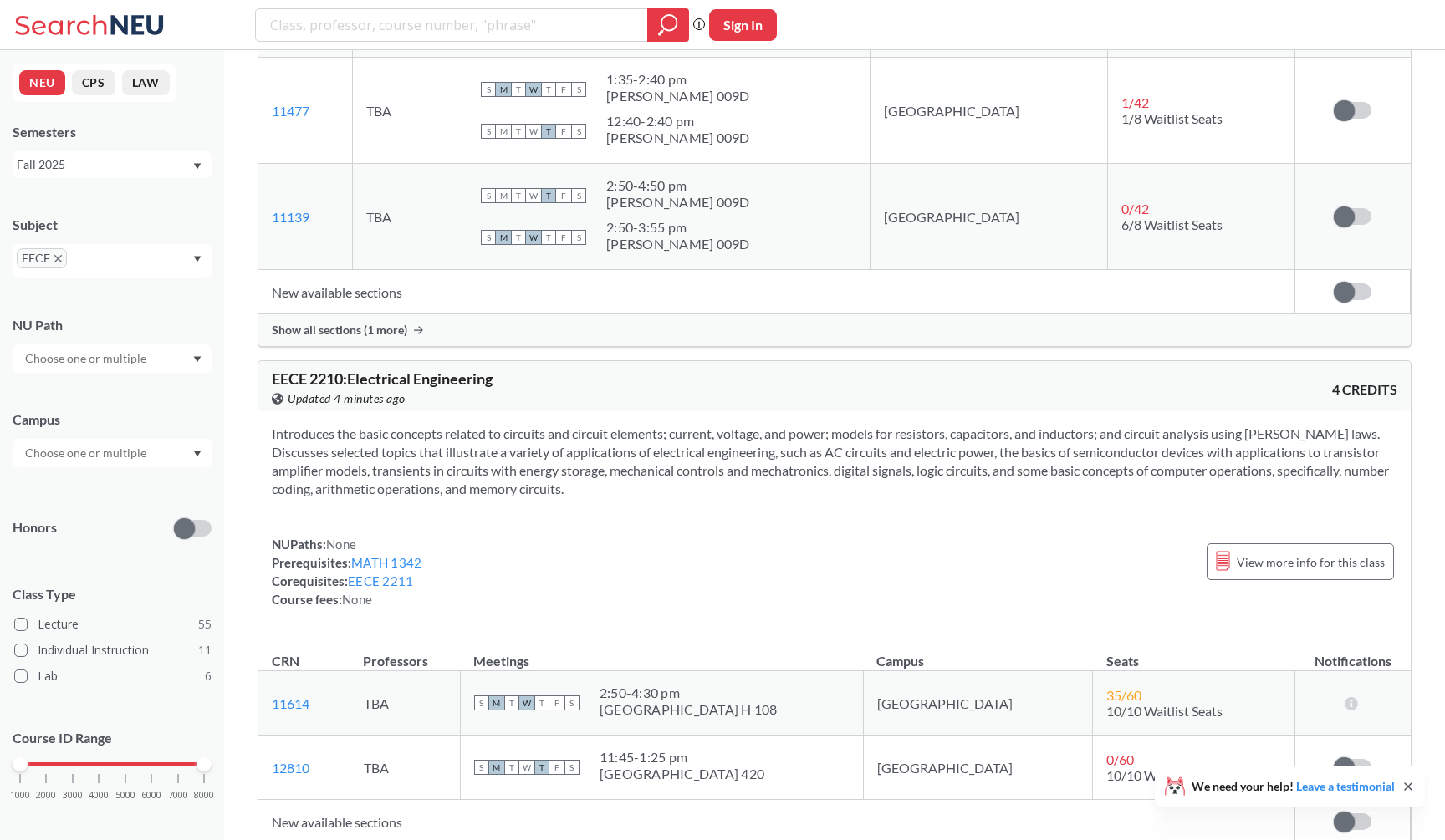 click 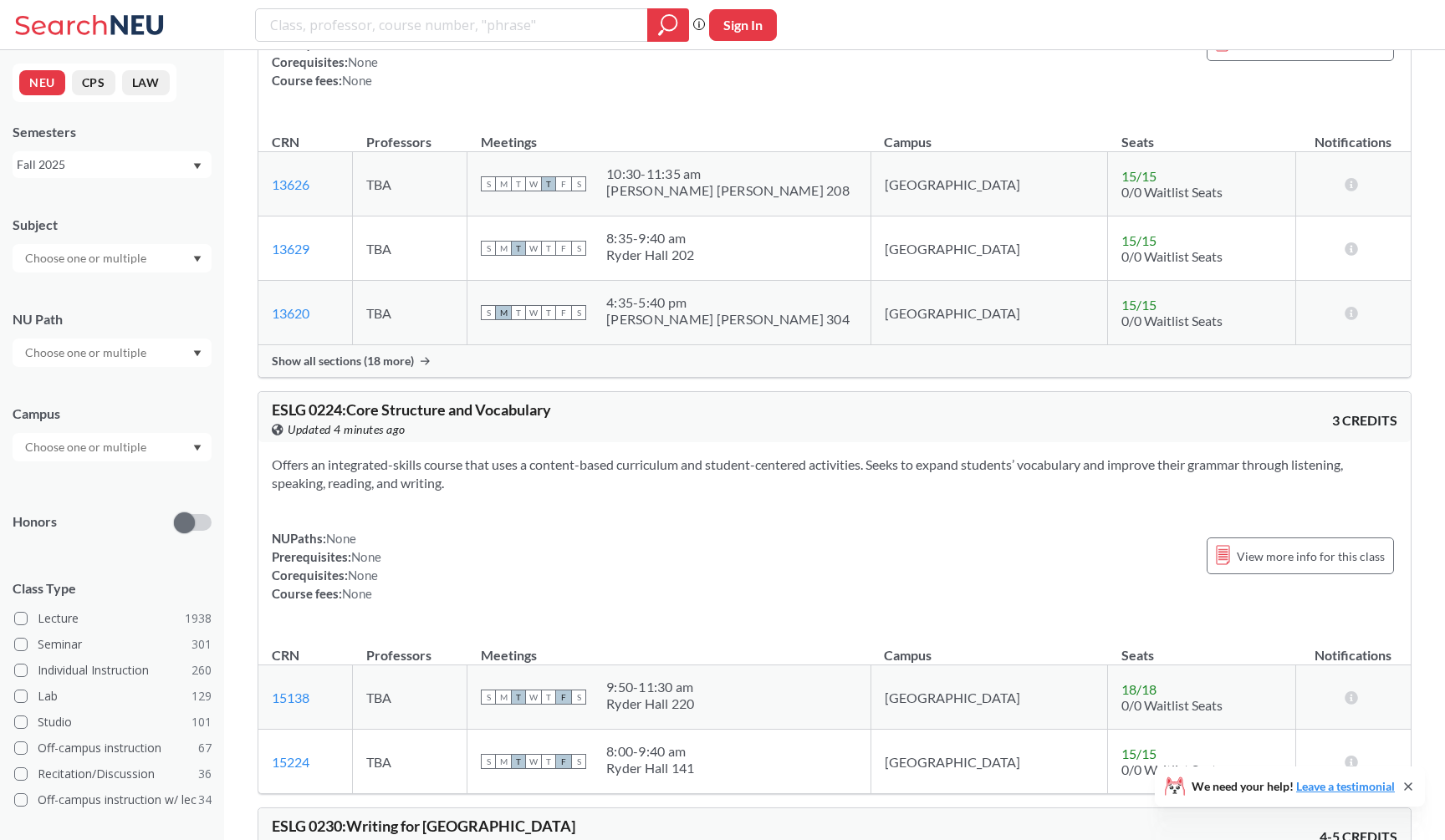 click at bounding box center [87, 258] 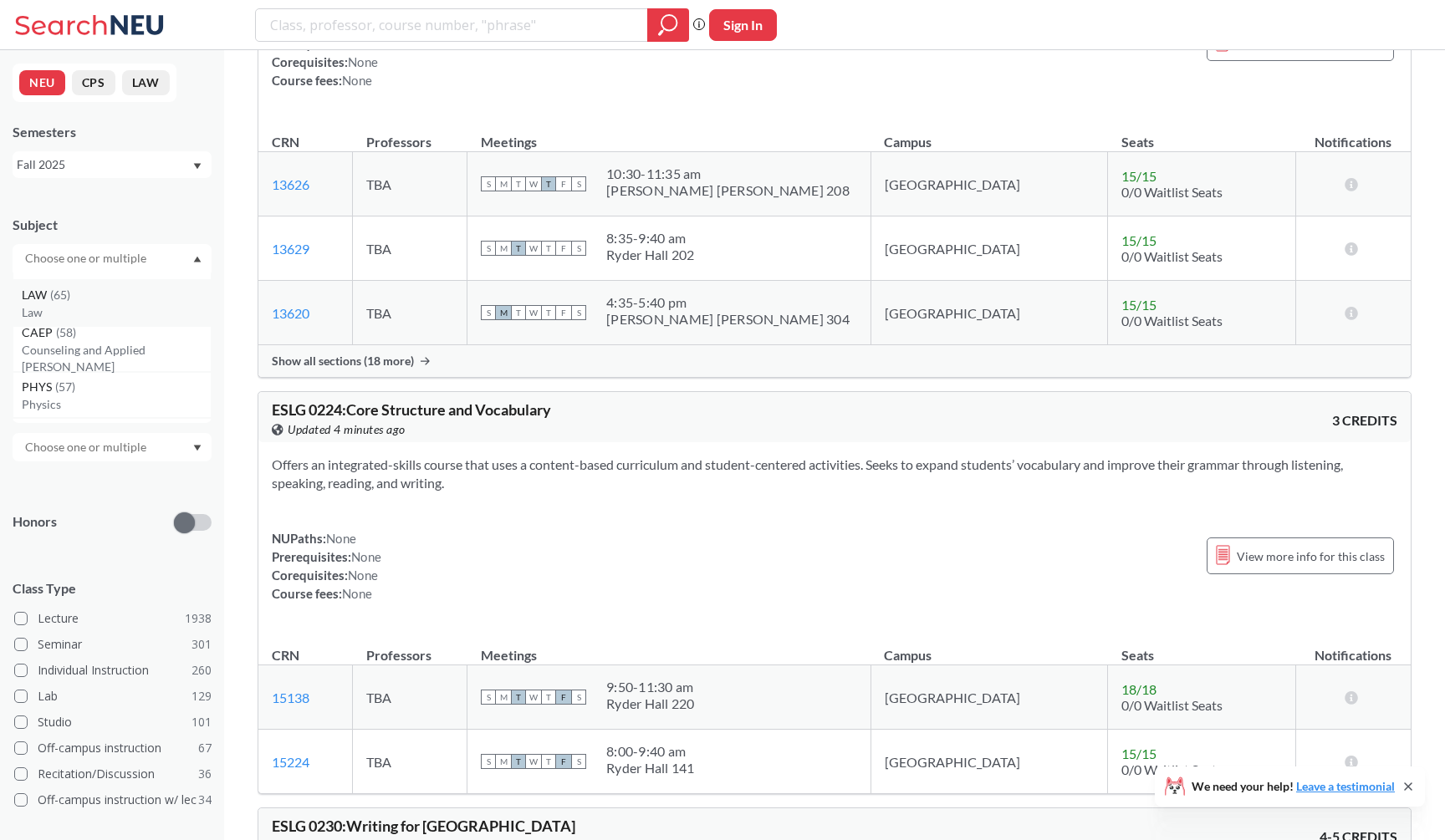 scroll, scrollTop: 206, scrollLeft: 0, axis: vertical 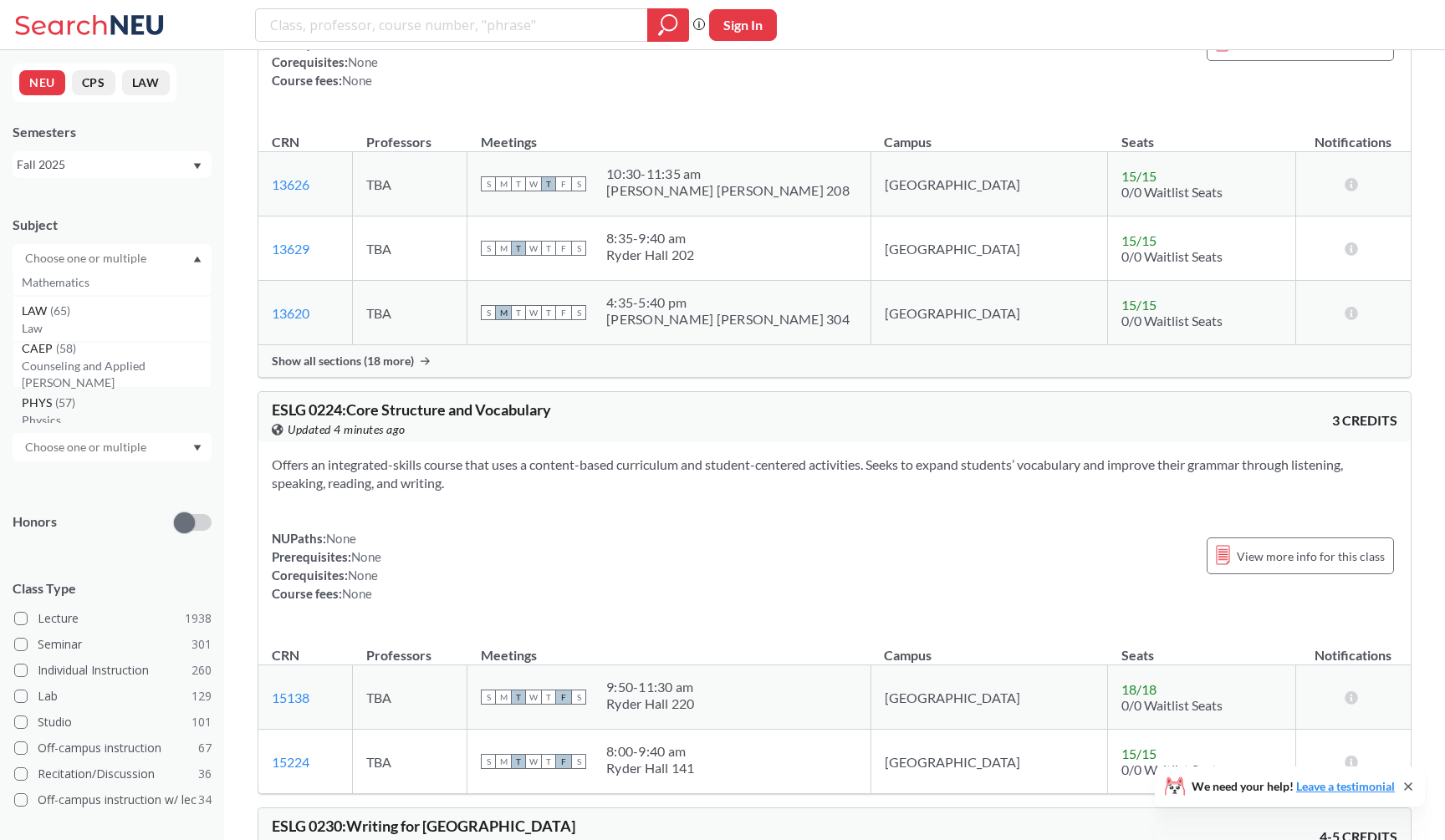 click on "( 57 )" at bounding box center (65, 402) 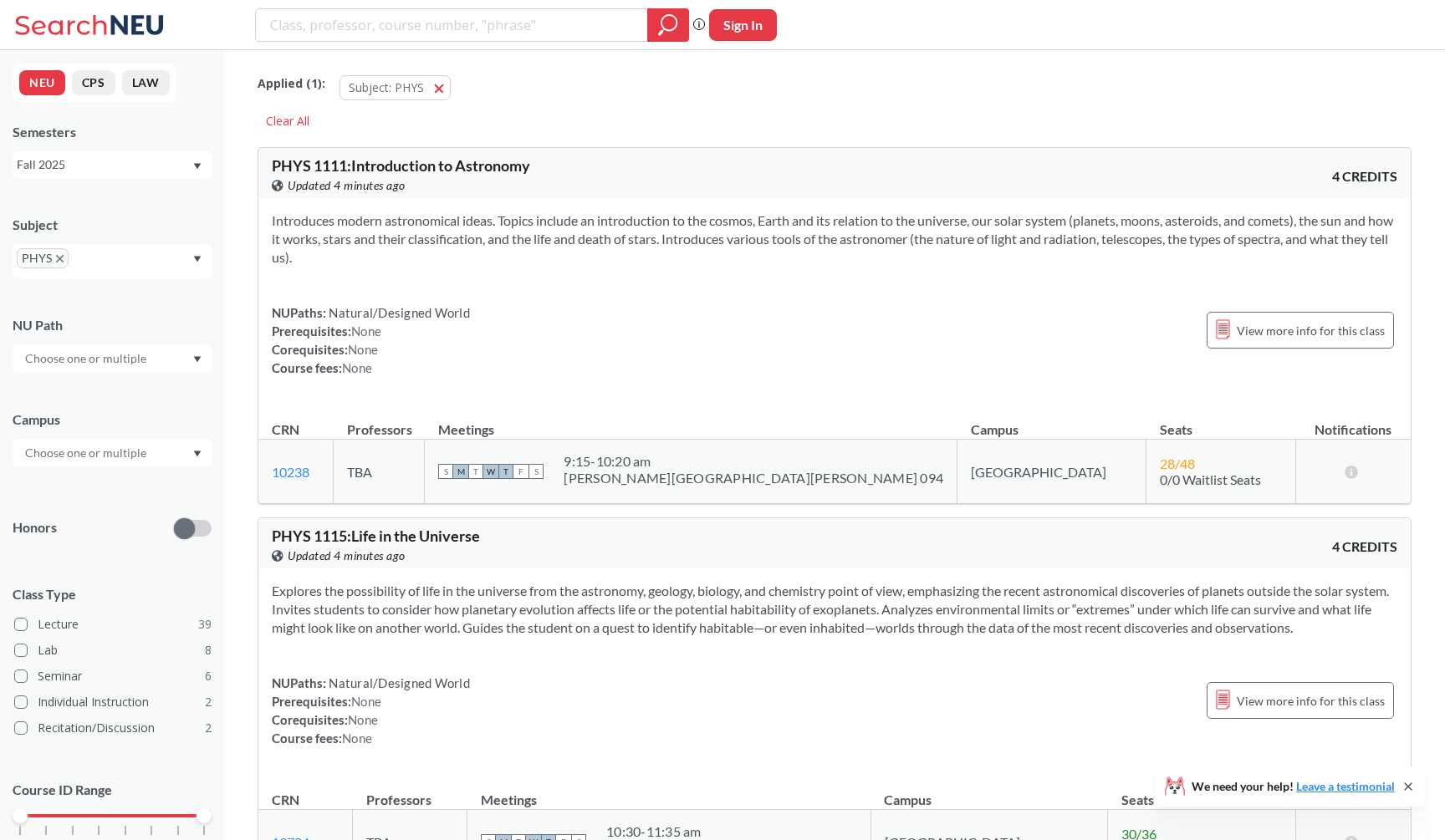 click on "Phrase search guarantees the exact search appears in the results. Ex. If you want the exact phrase "studio design" to appear in the search results, wrap it up in quotes. Sign In" at bounding box center (722, 25) 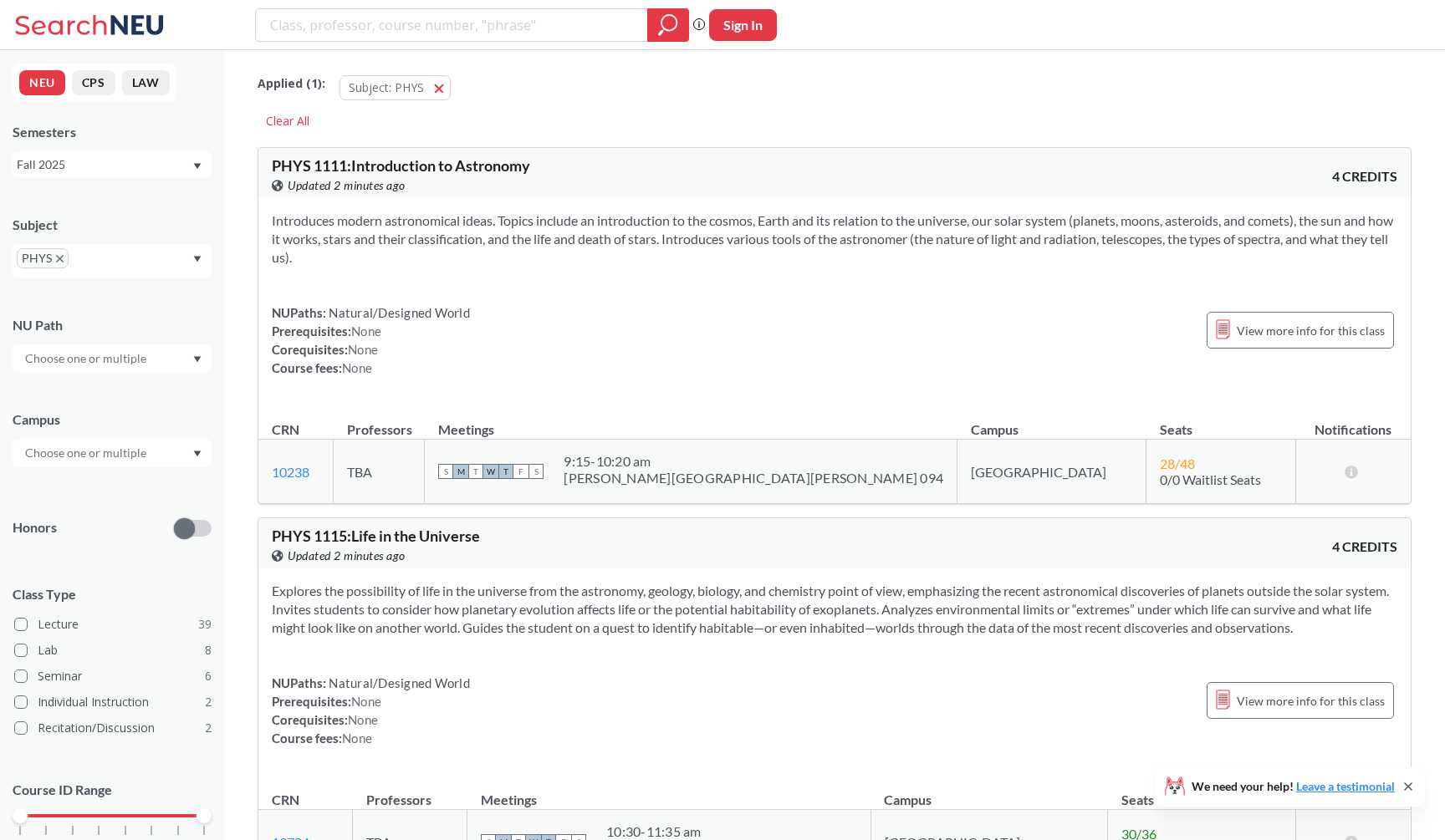 click on "Introduces modern astronomical ideas. Topics include an introduction to the cosmos, Earth and its relation to the universe, our solar system (planets, moons, asteroids, and comets), the sun and how it works, stars and their classification, and the life and death of stars. Introduces various tools of the astronomer (the nature of light and radiation, telescopes, the types of spectra, and what they tell us)." at bounding box center (835, 239) 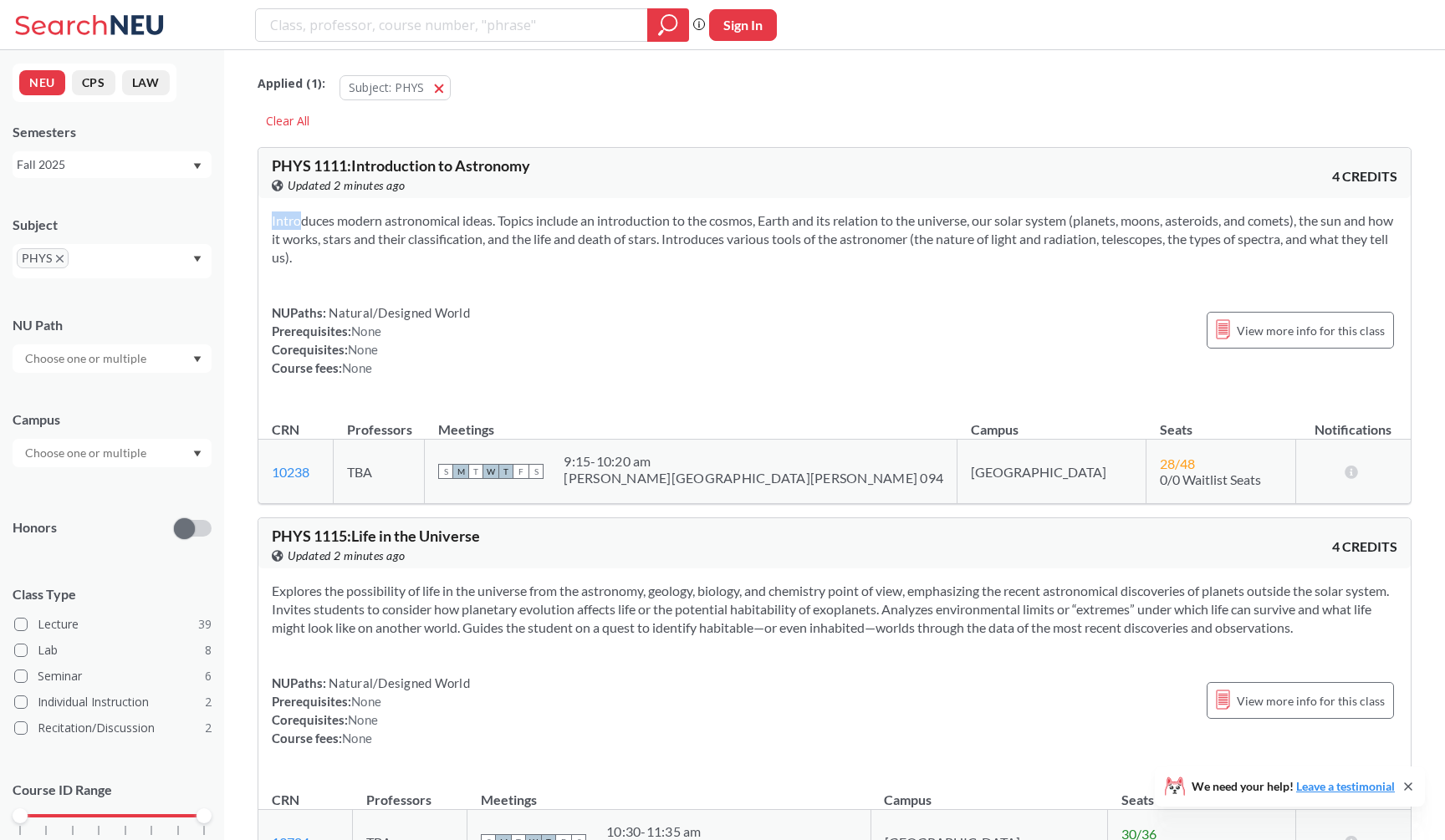 click on "Introduces modern astronomical ideas. Topics include an introduction to the cosmos, Earth and its relation to the universe, our solar system (planets, moons, asteroids, and comets), the sun and how it works, stars and their classification, and the life and death of stars. Introduces various tools of the astronomer (the nature of light and radiation, telescopes, the types of spectra, and what they tell us)." at bounding box center (835, 239) 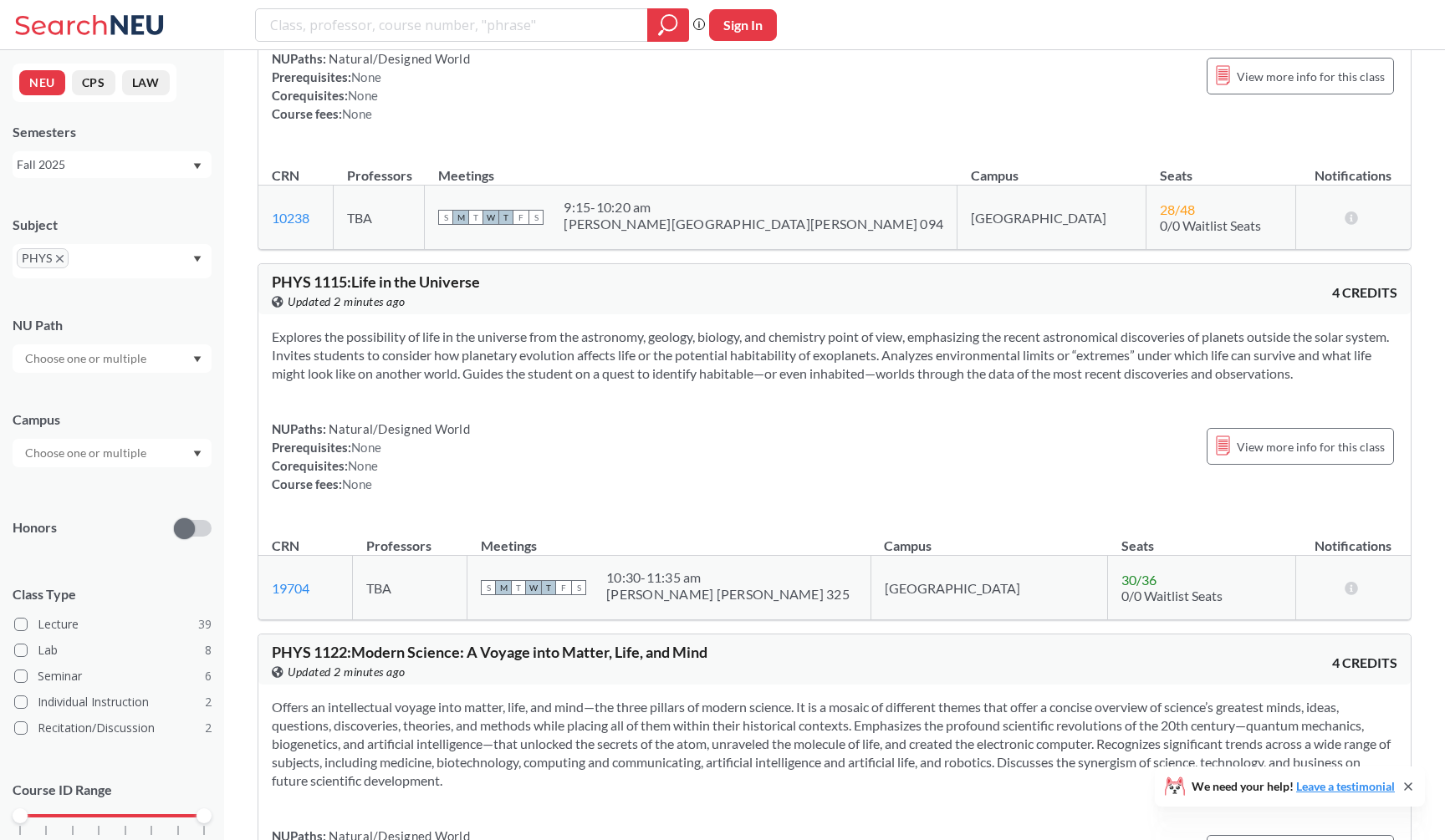 scroll, scrollTop: 256, scrollLeft: 0, axis: vertical 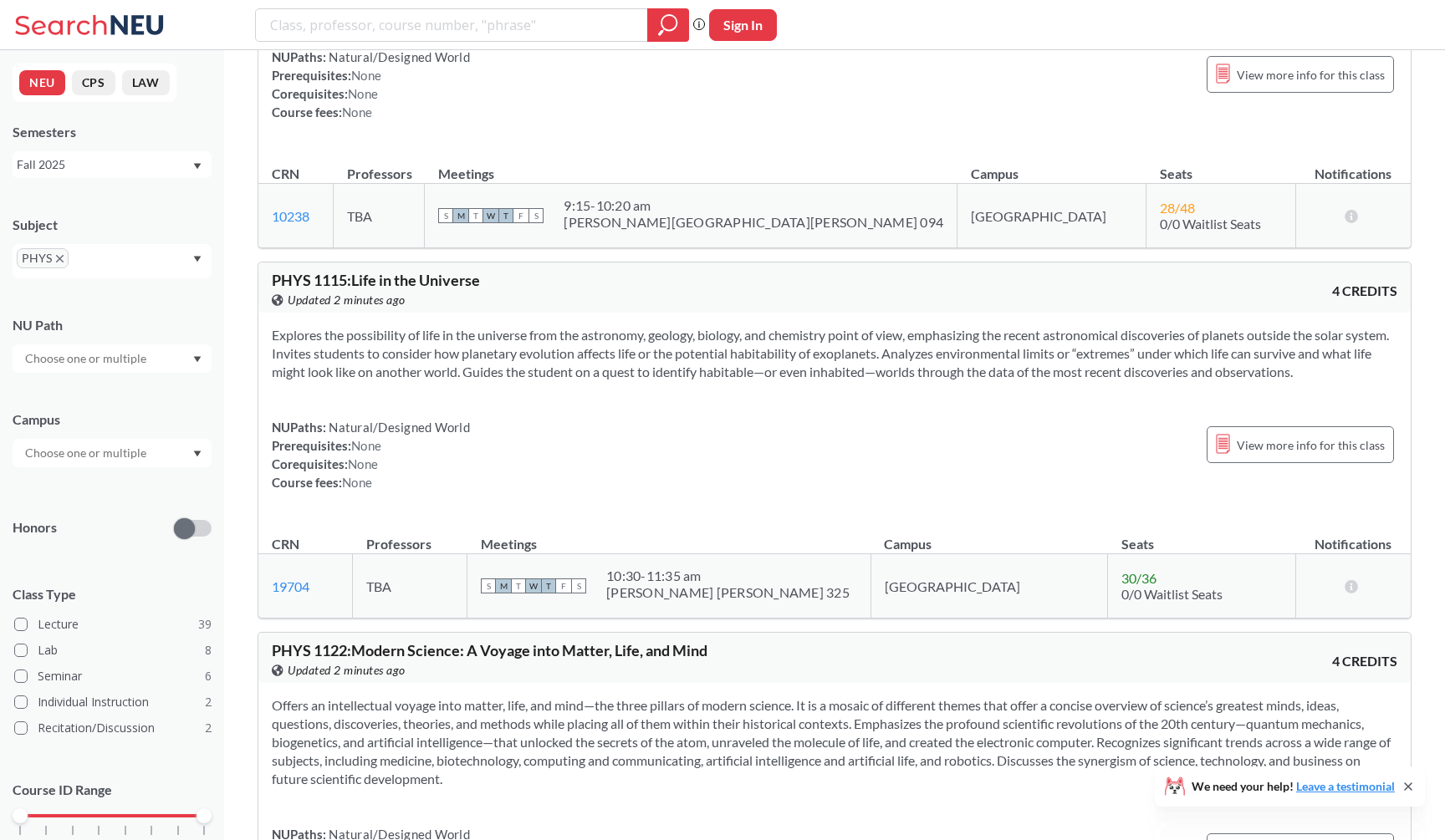 click on "View this course on Banner. Updated 2 minutes ago" at bounding box center (553, 300) 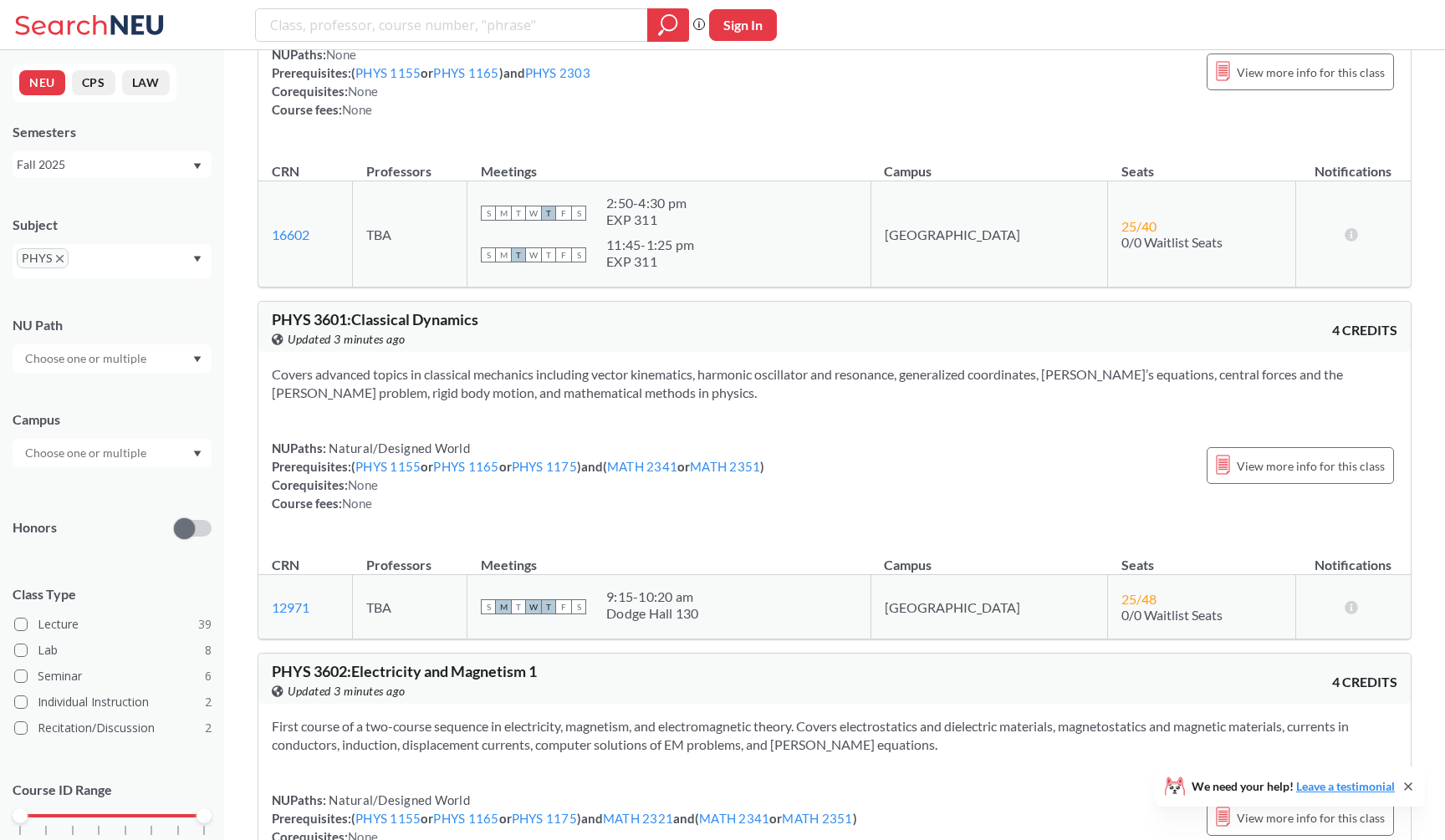 scroll, scrollTop: 13435, scrollLeft: 0, axis: vertical 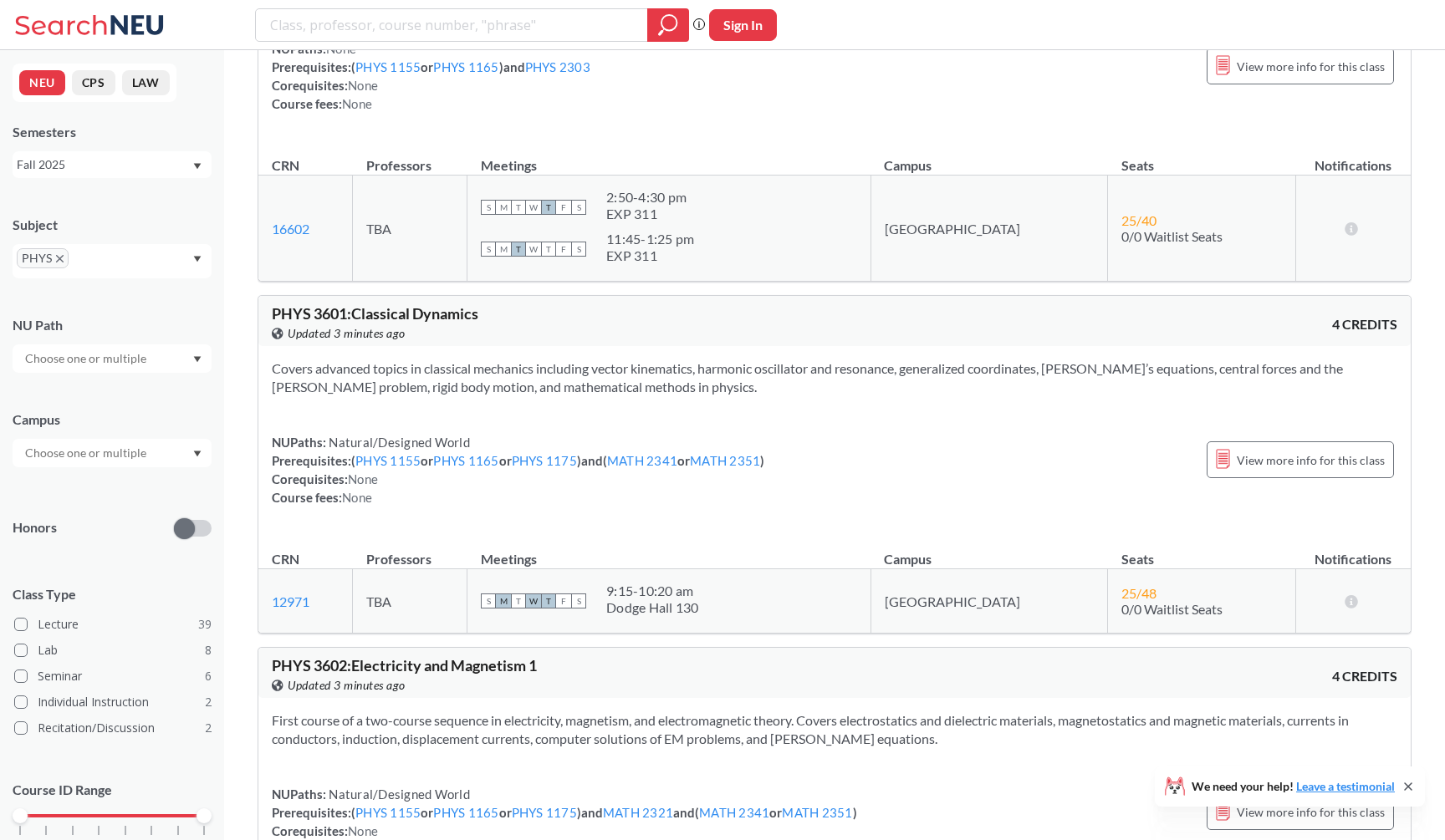click on "Covers advanced topics in classical mechanics including vector kinematics, harmonic oscillator and resonance, generalized coordinates, [PERSON_NAME]’s equations, central forces and the [PERSON_NAME] problem, rigid body motion, and mathematical methods in physics." at bounding box center (835, 378) 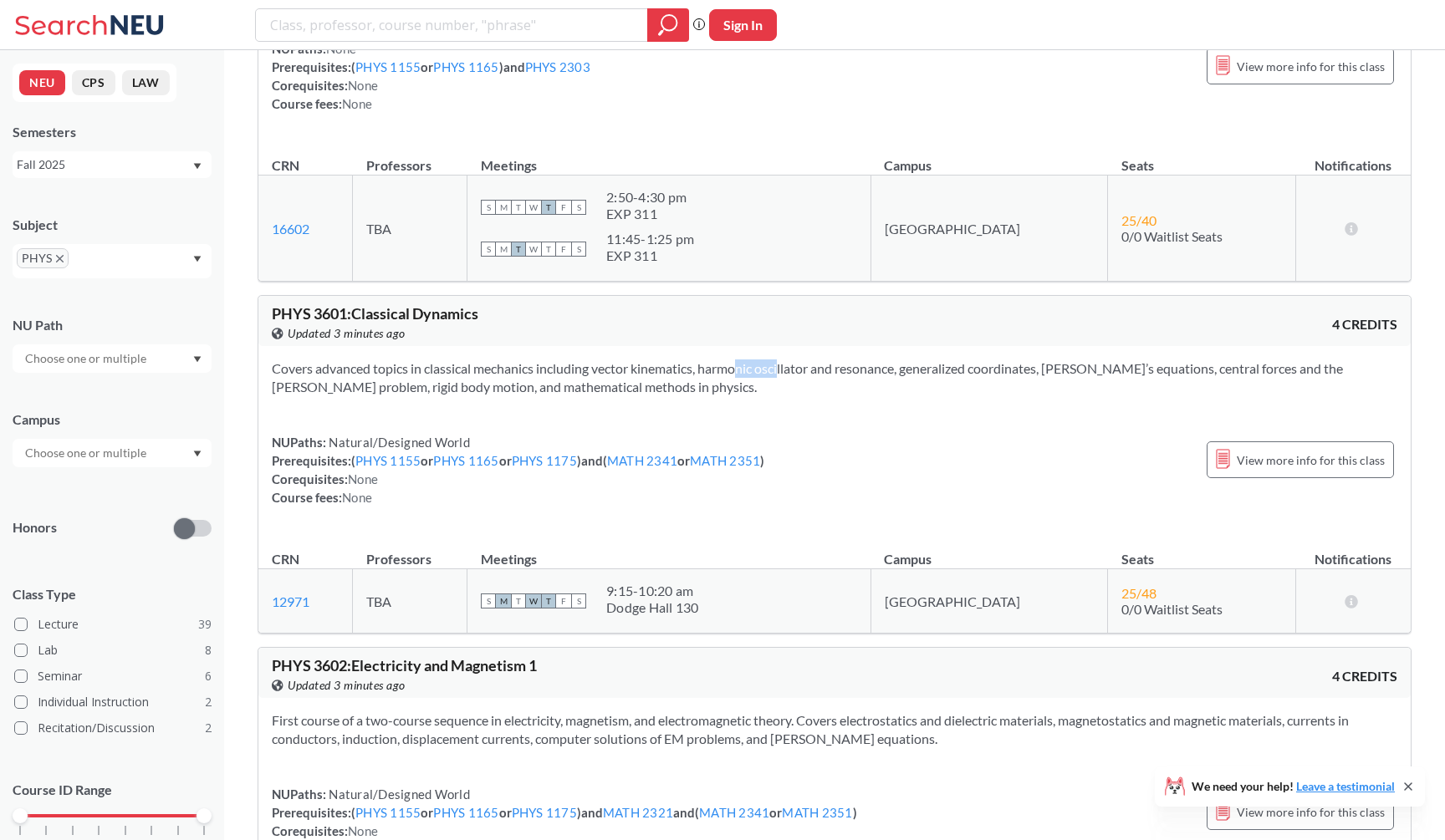 click on "Covers advanced topics in classical mechanics including vector kinematics, harmonic oscillator and resonance, generalized coordinates, [PERSON_NAME]’s equations, central forces and the [PERSON_NAME] problem, rigid body motion, and mathematical methods in physics." at bounding box center [835, 378] 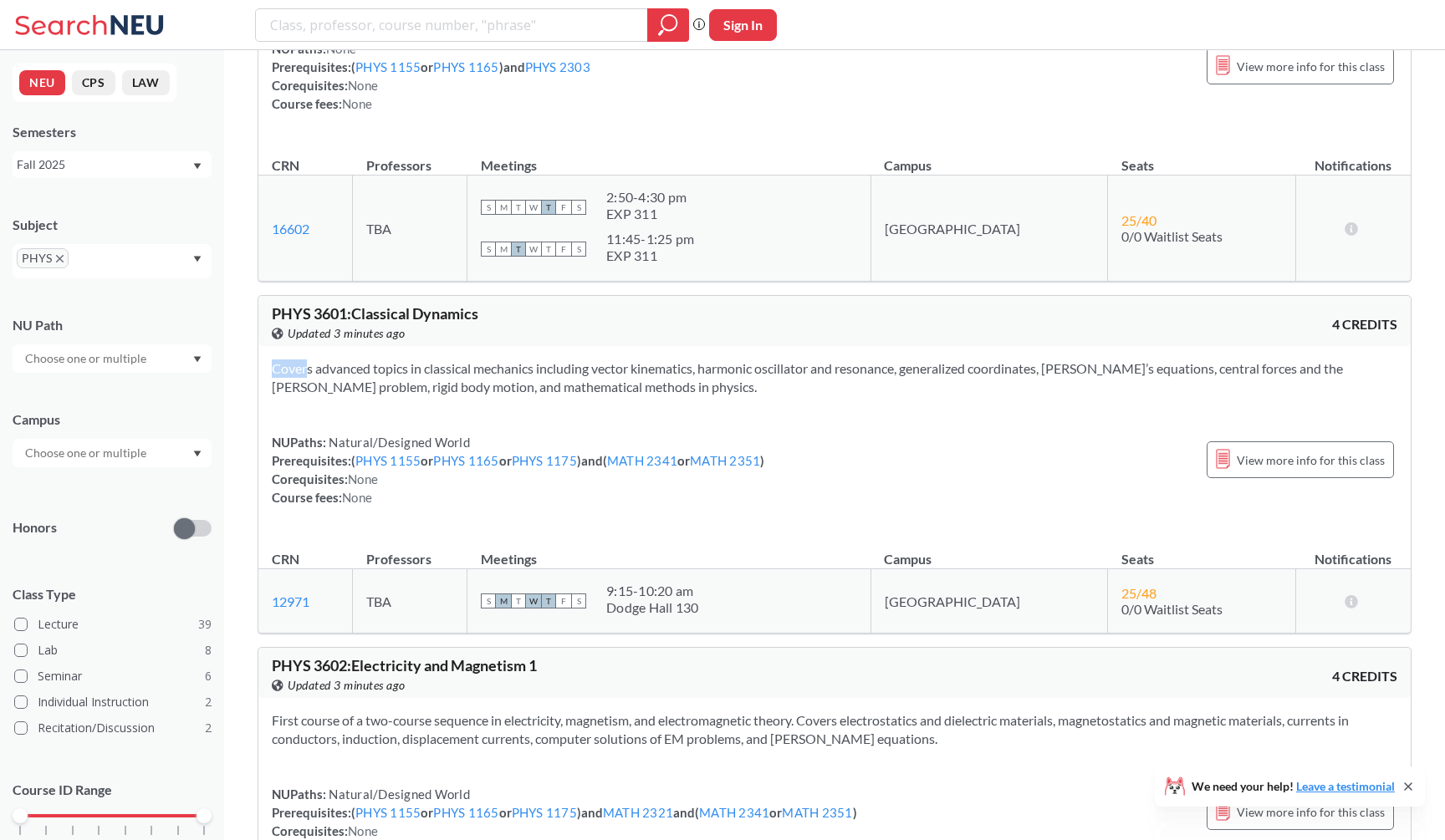 click on "Covers advanced topics in classical mechanics including vector kinematics, harmonic oscillator and resonance, generalized coordinates, [PERSON_NAME]’s equations, central forces and the [PERSON_NAME] problem, rigid body motion, and mathematical methods in physics." at bounding box center (835, 378) 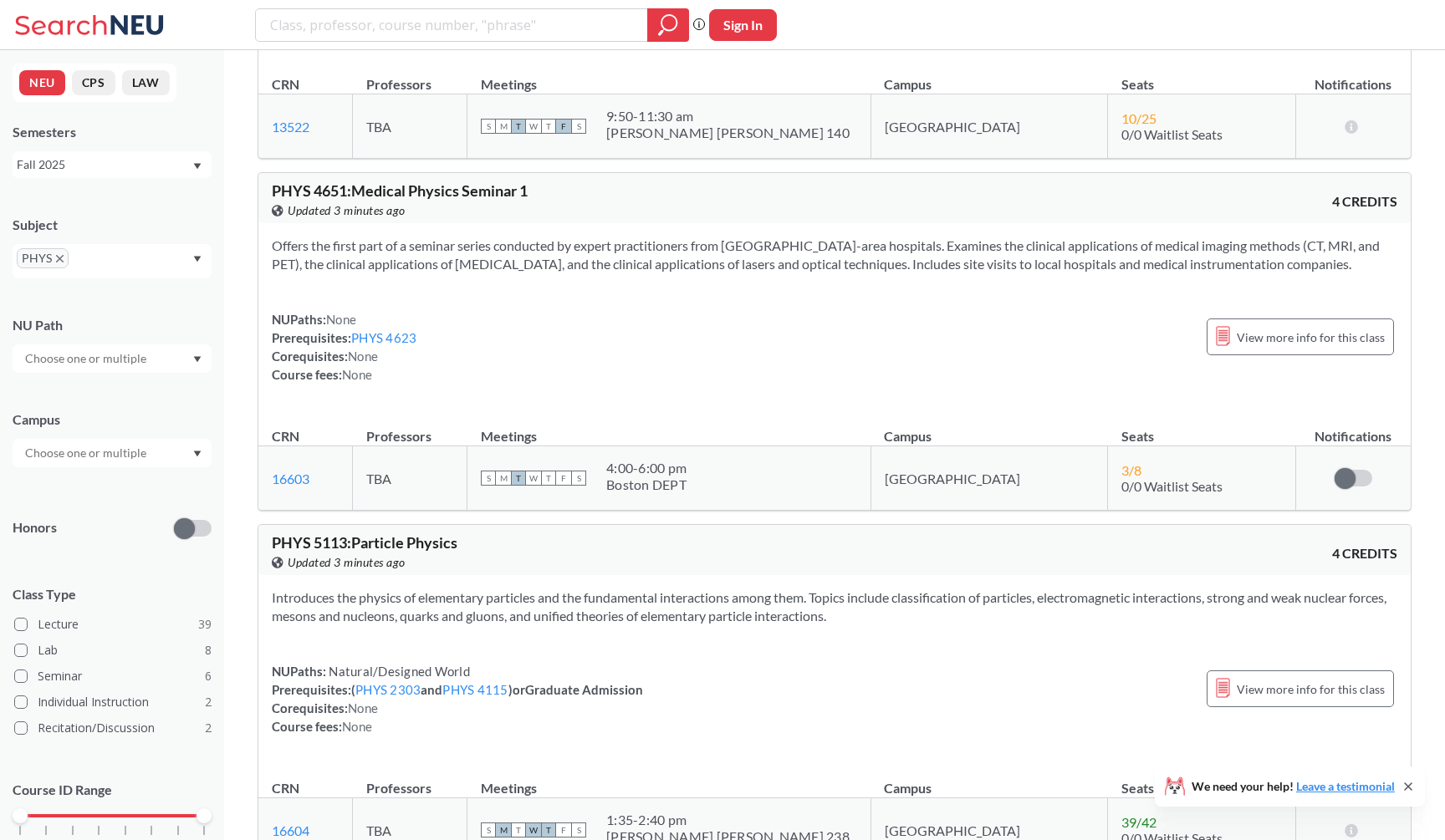scroll, scrollTop: 15688, scrollLeft: 0, axis: vertical 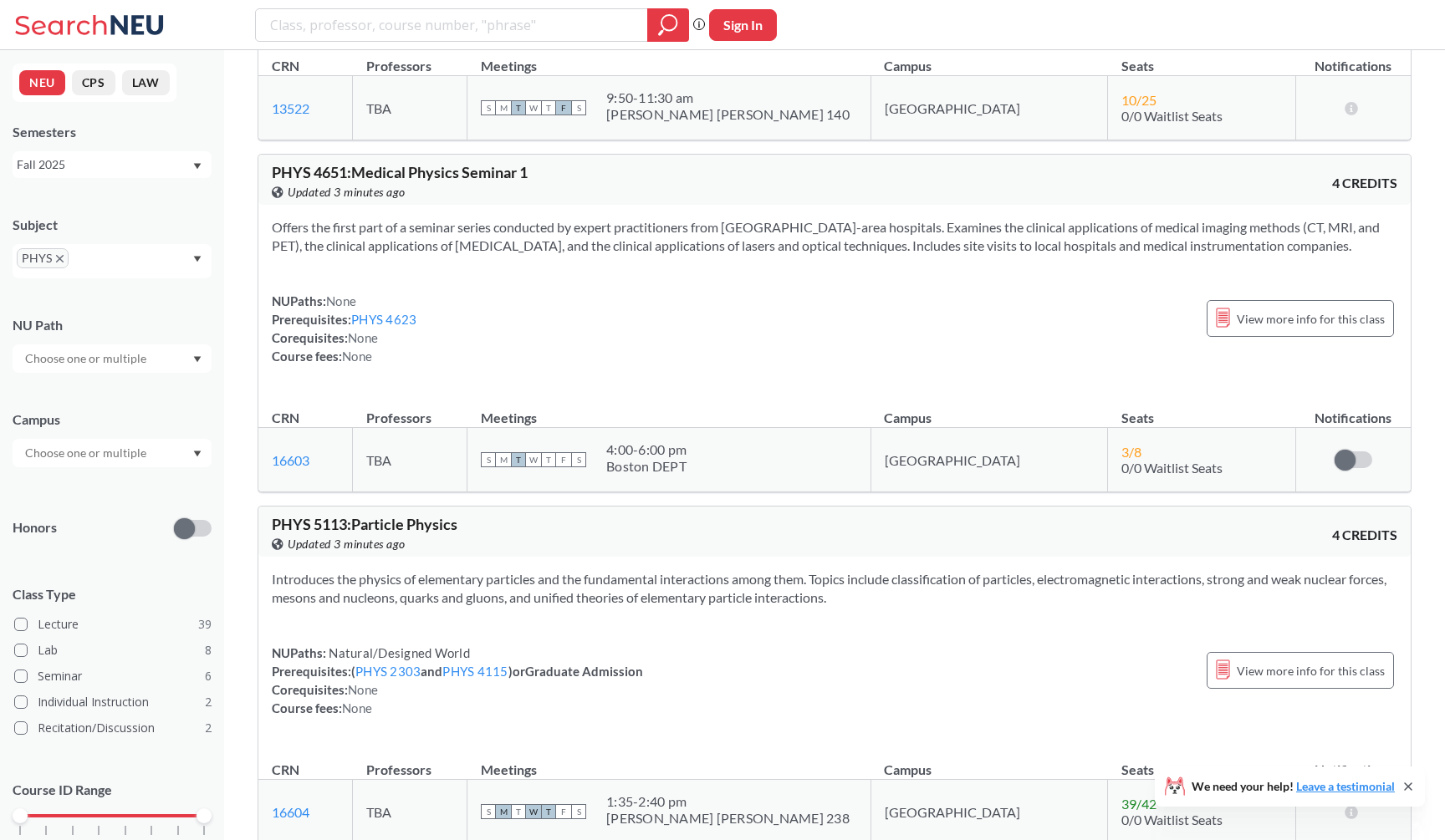 click 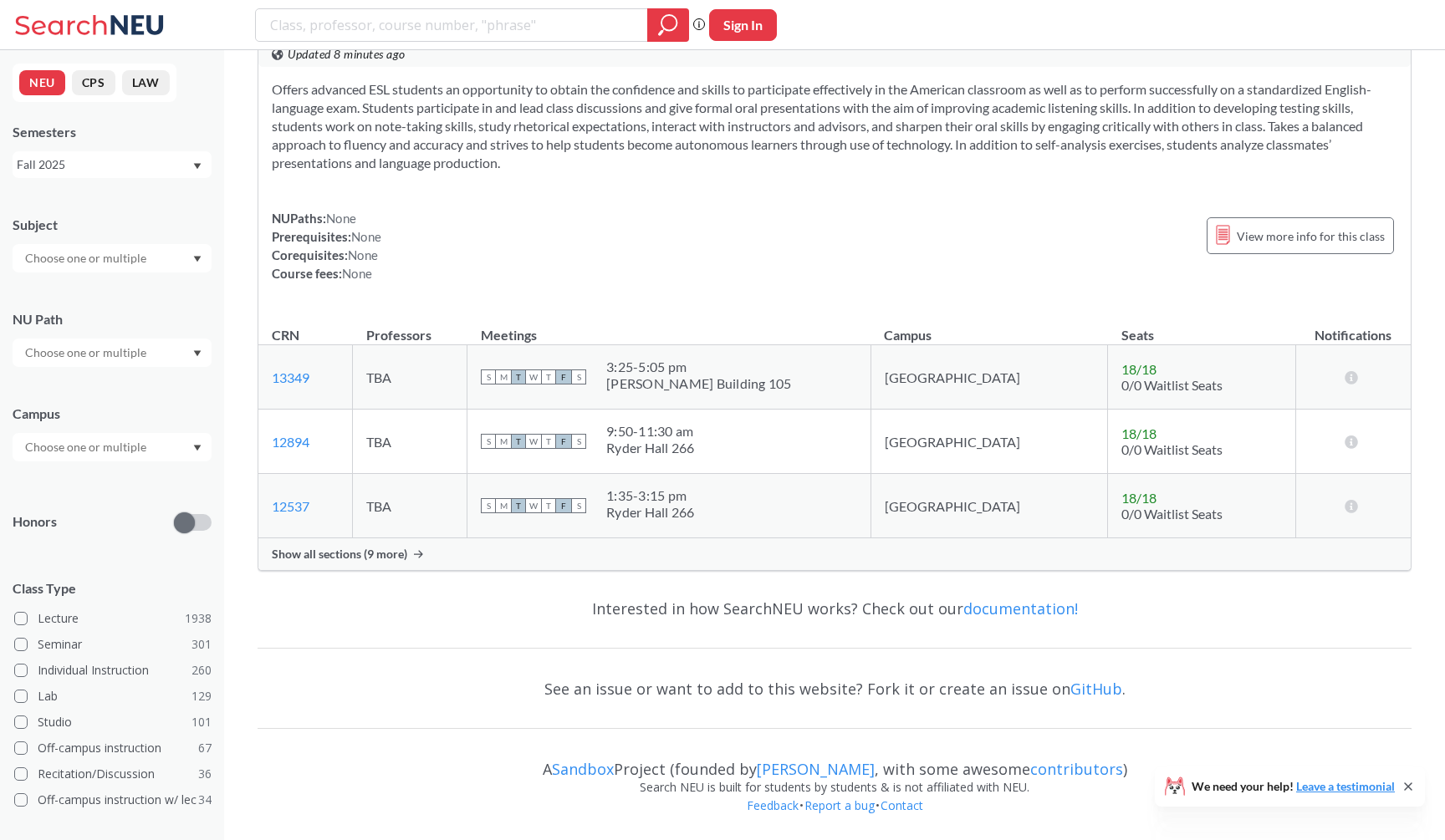 scroll, scrollTop: 4779, scrollLeft: 0, axis: vertical 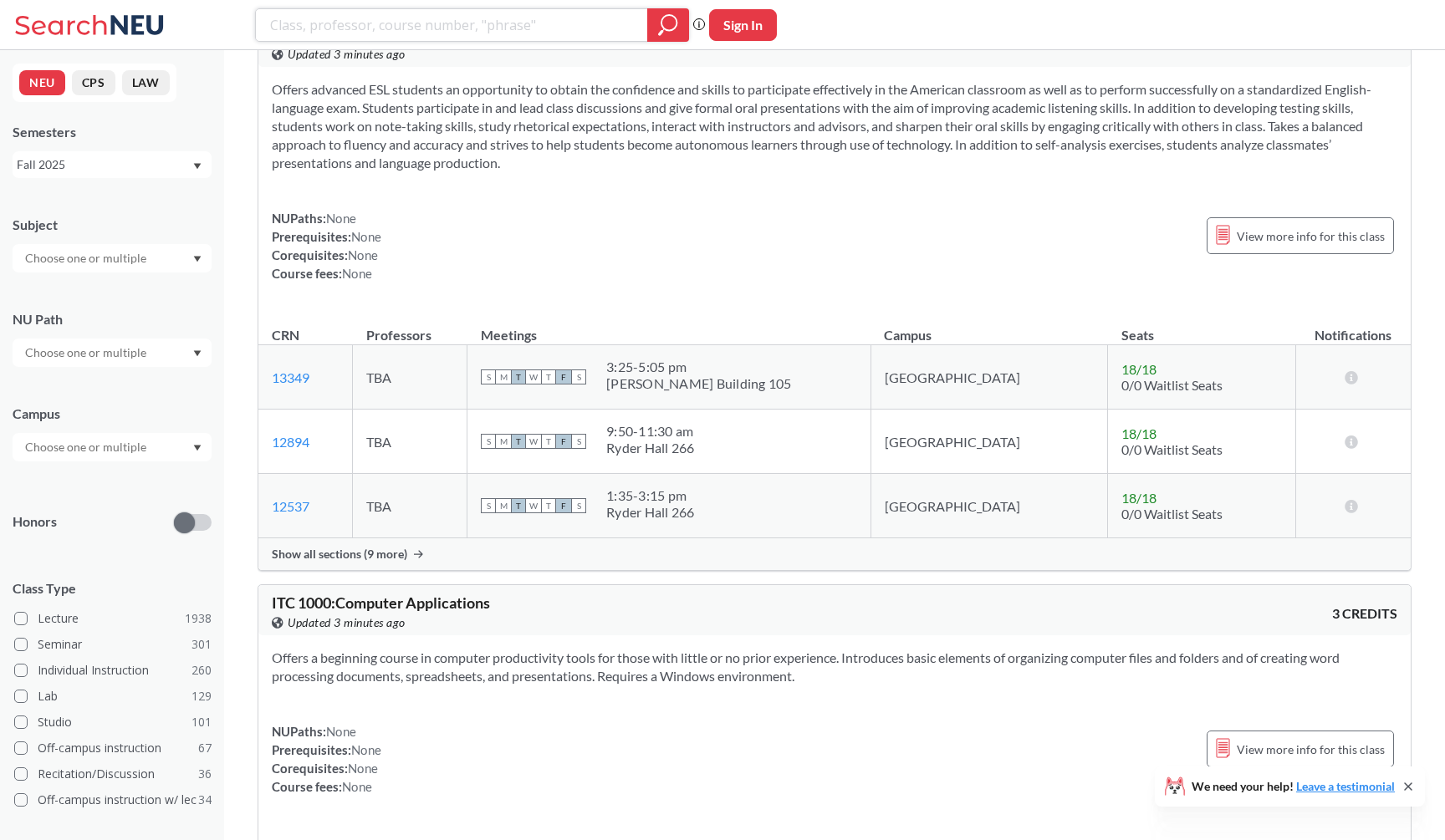 click at bounding box center [452, 25] 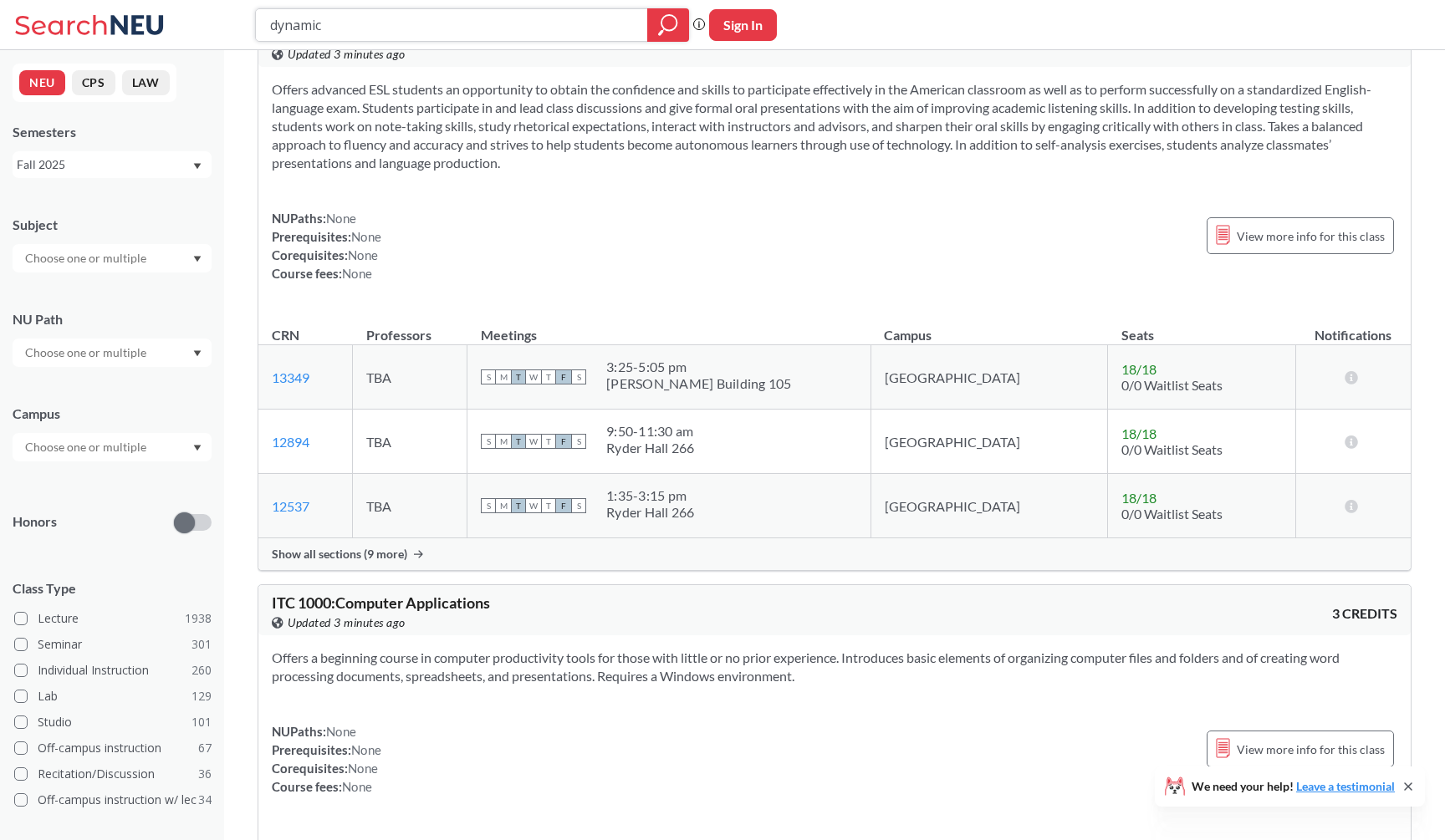 type on "dynamics" 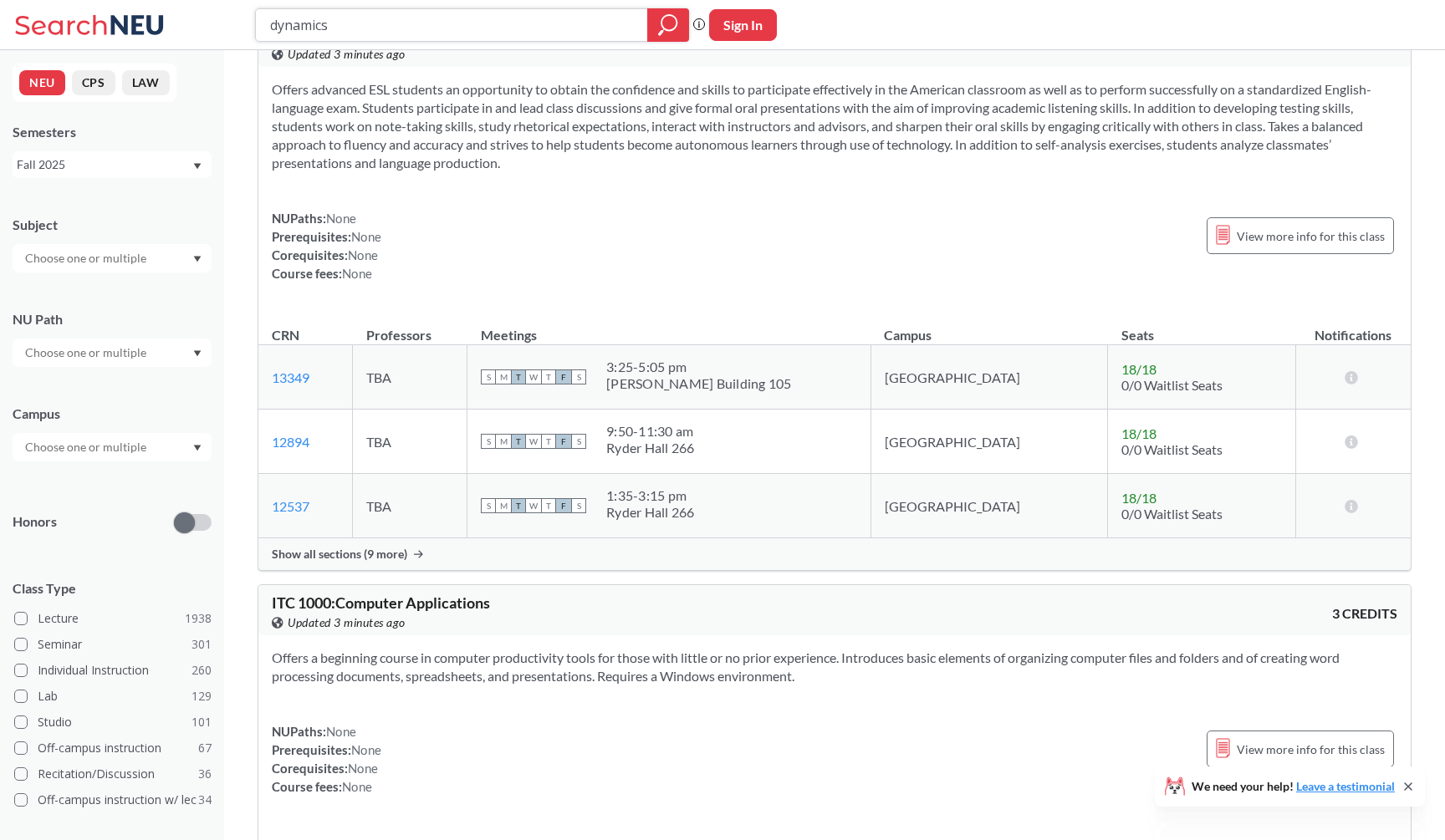 scroll, scrollTop: 0, scrollLeft: 0, axis: both 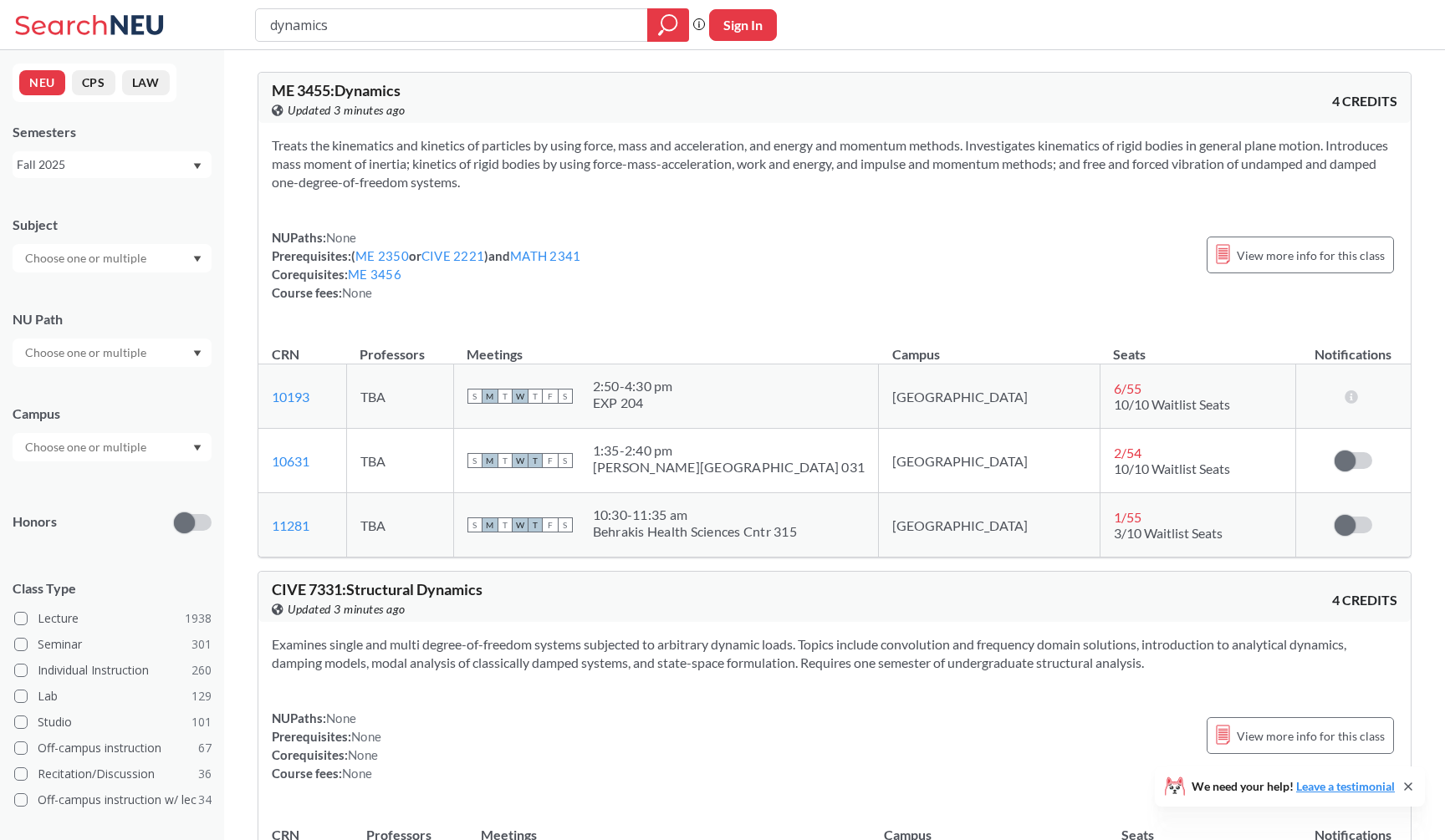 click on "Treats the kinematics and kinetics of particles by using force, mass and acceleration, and energy and momentum methods. Investigates kinematics of rigid bodies in general plane motion. Introduces mass moment of inertia; kinetics of rigid bodies by using force-mass-acceleration, work and energy, and impulse and momentum methods; and free and forced vibration of undamped and damped one-degree-of-freedom systems." at bounding box center (835, 164) 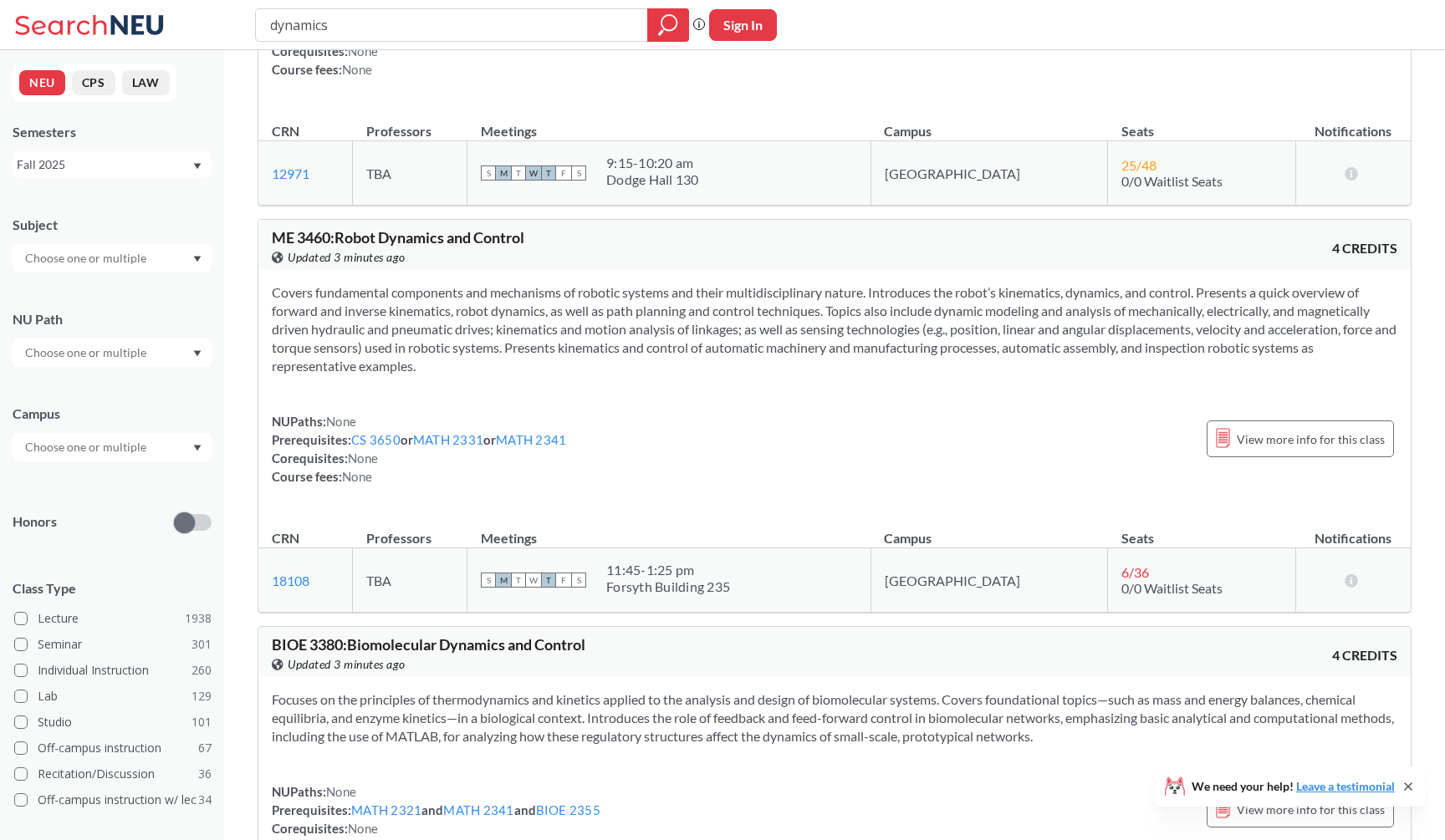 scroll, scrollTop: 1150, scrollLeft: 0, axis: vertical 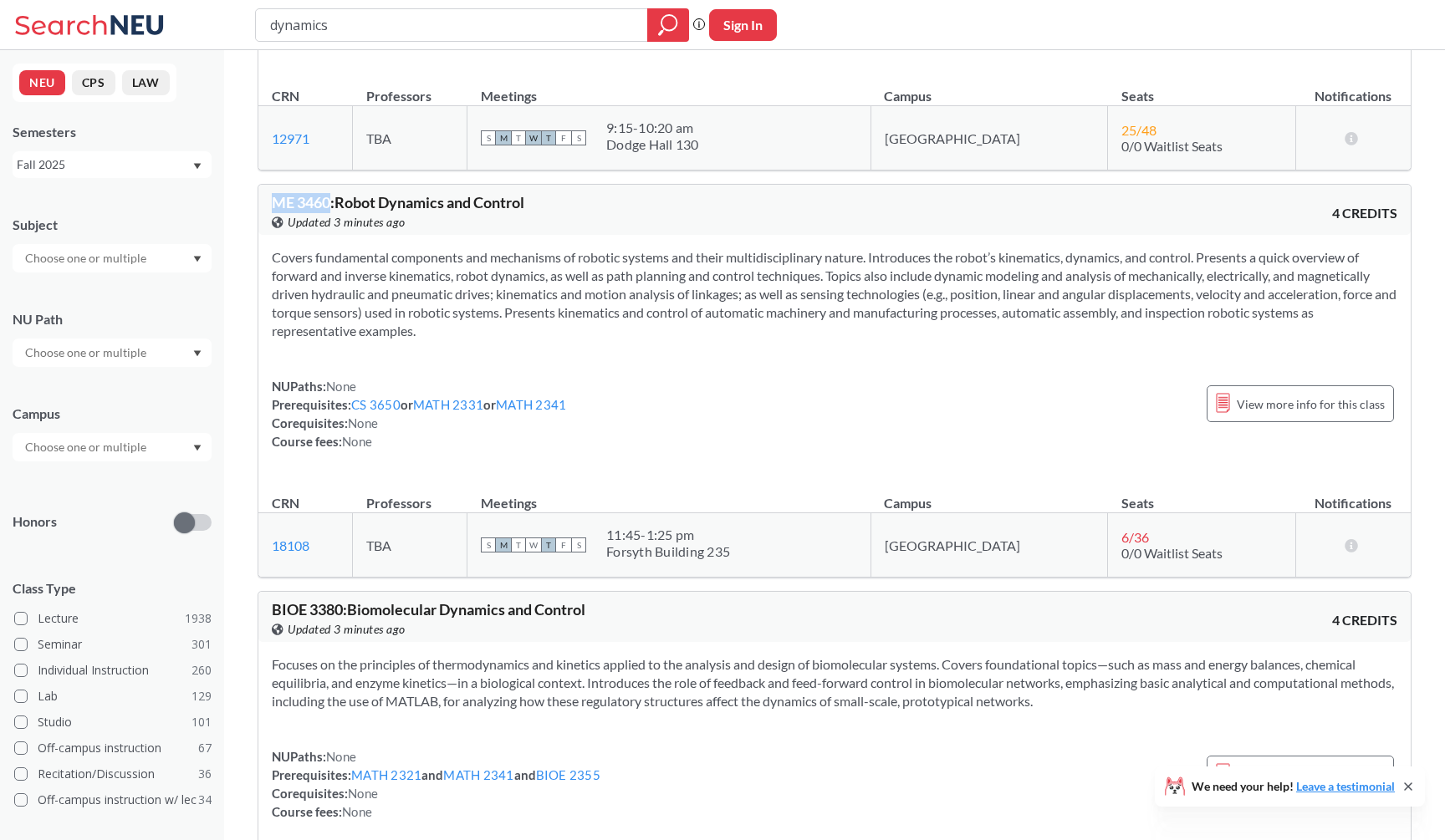 drag, startPoint x: 267, startPoint y: 196, endPoint x: 329, endPoint y: 204, distance: 62.514 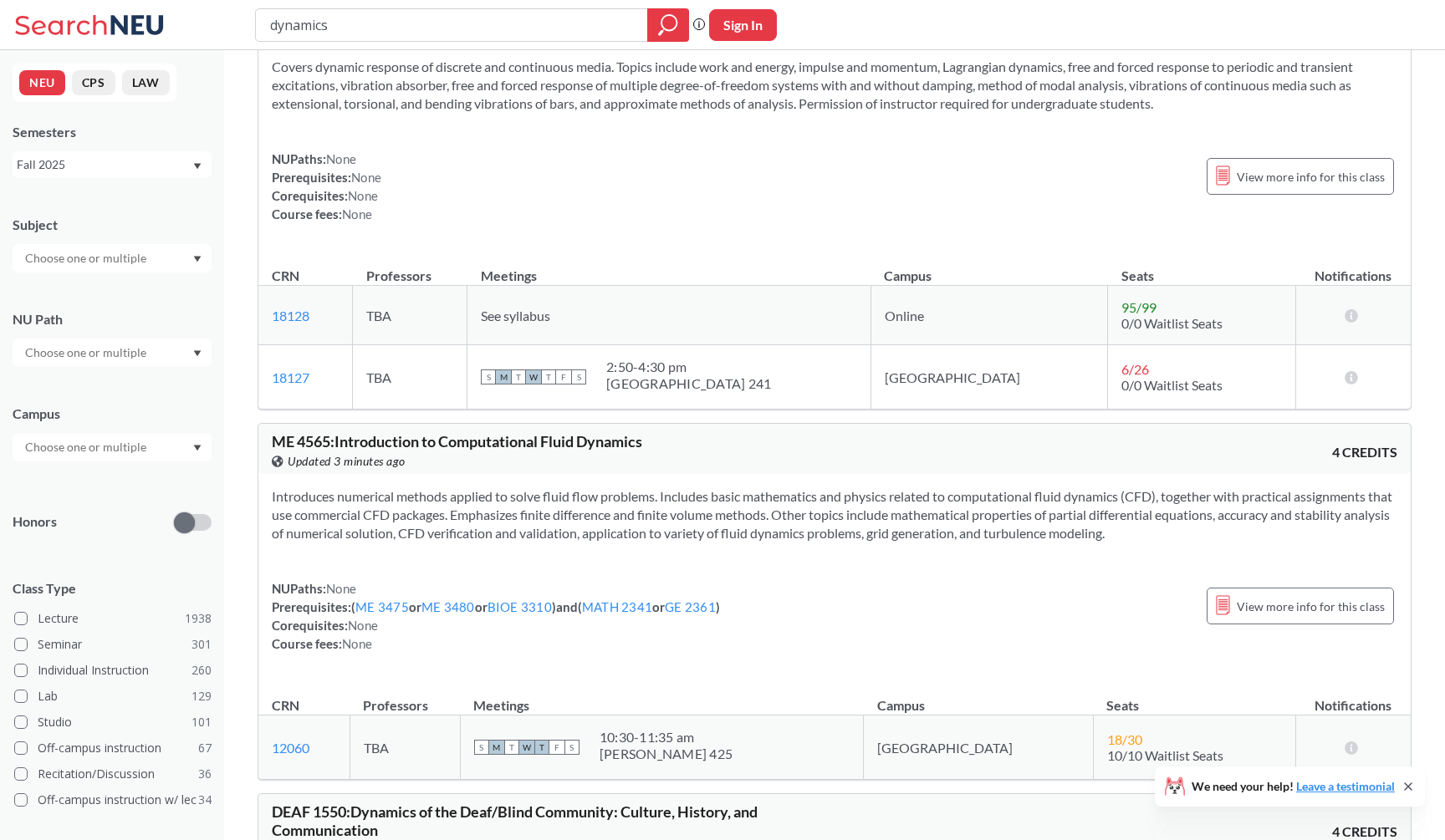scroll, scrollTop: 2182, scrollLeft: 0, axis: vertical 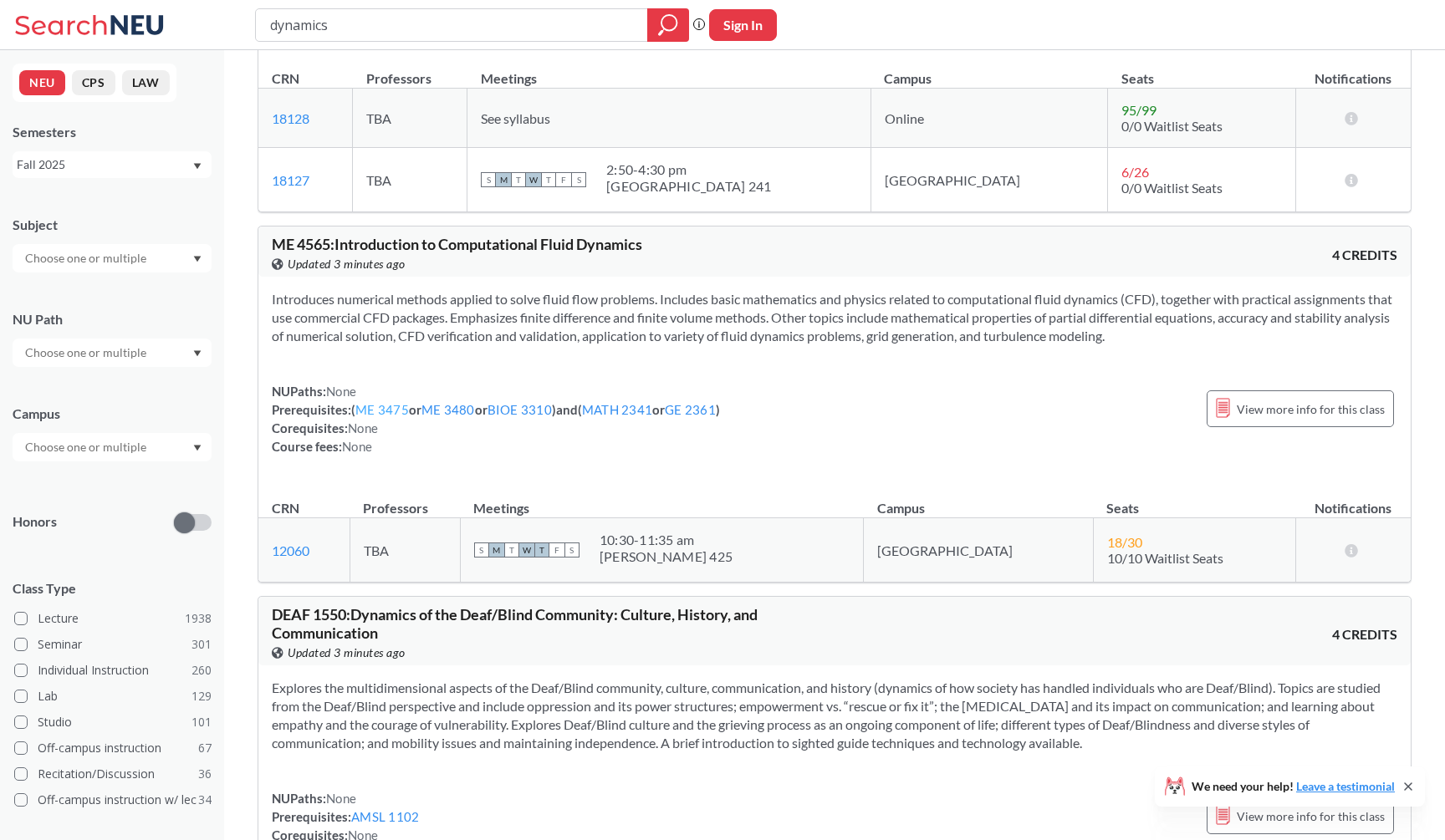 click on "ME 3475" at bounding box center [382, 410] 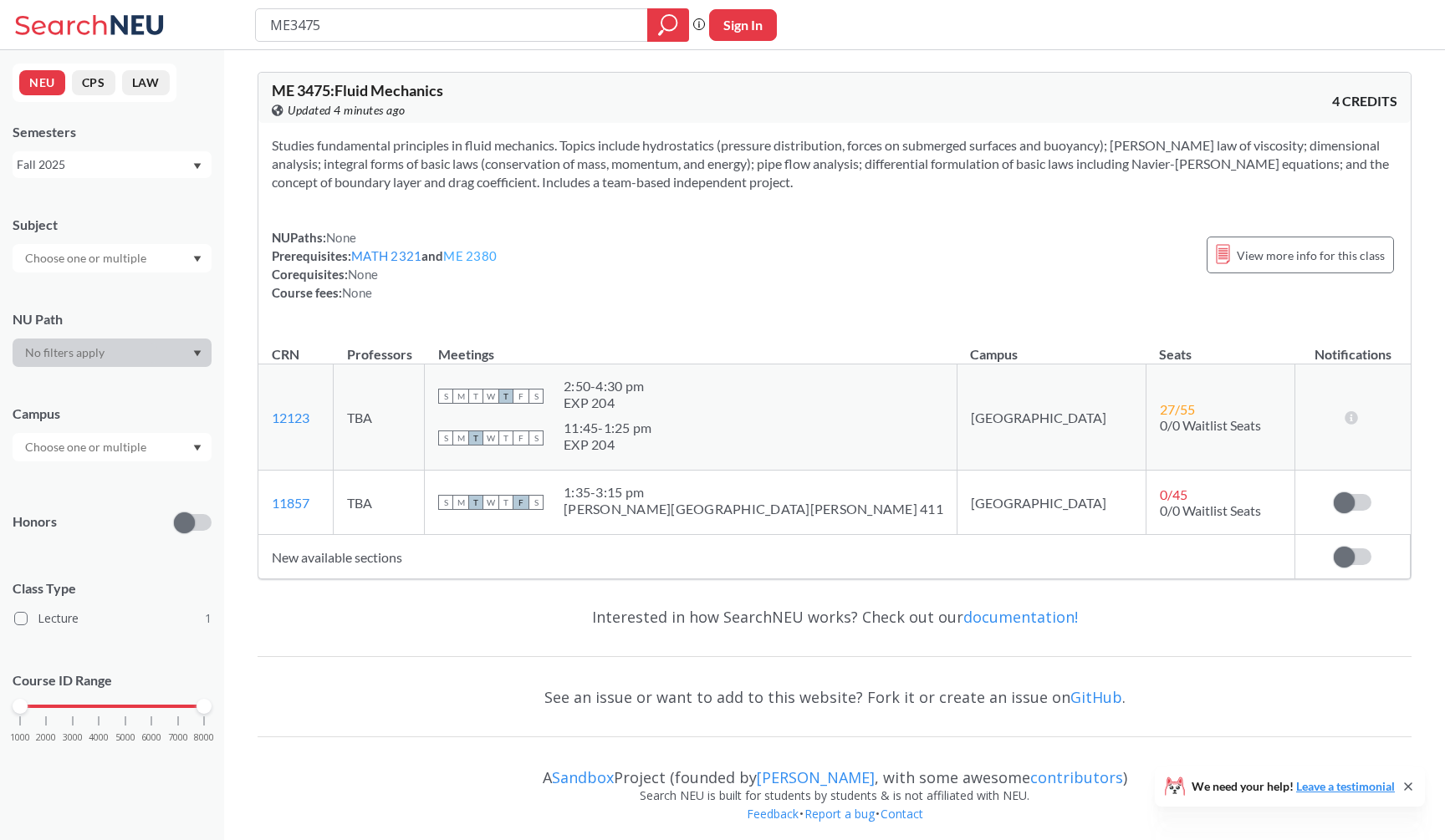 click on "ME 2380" at bounding box center (470, 256) 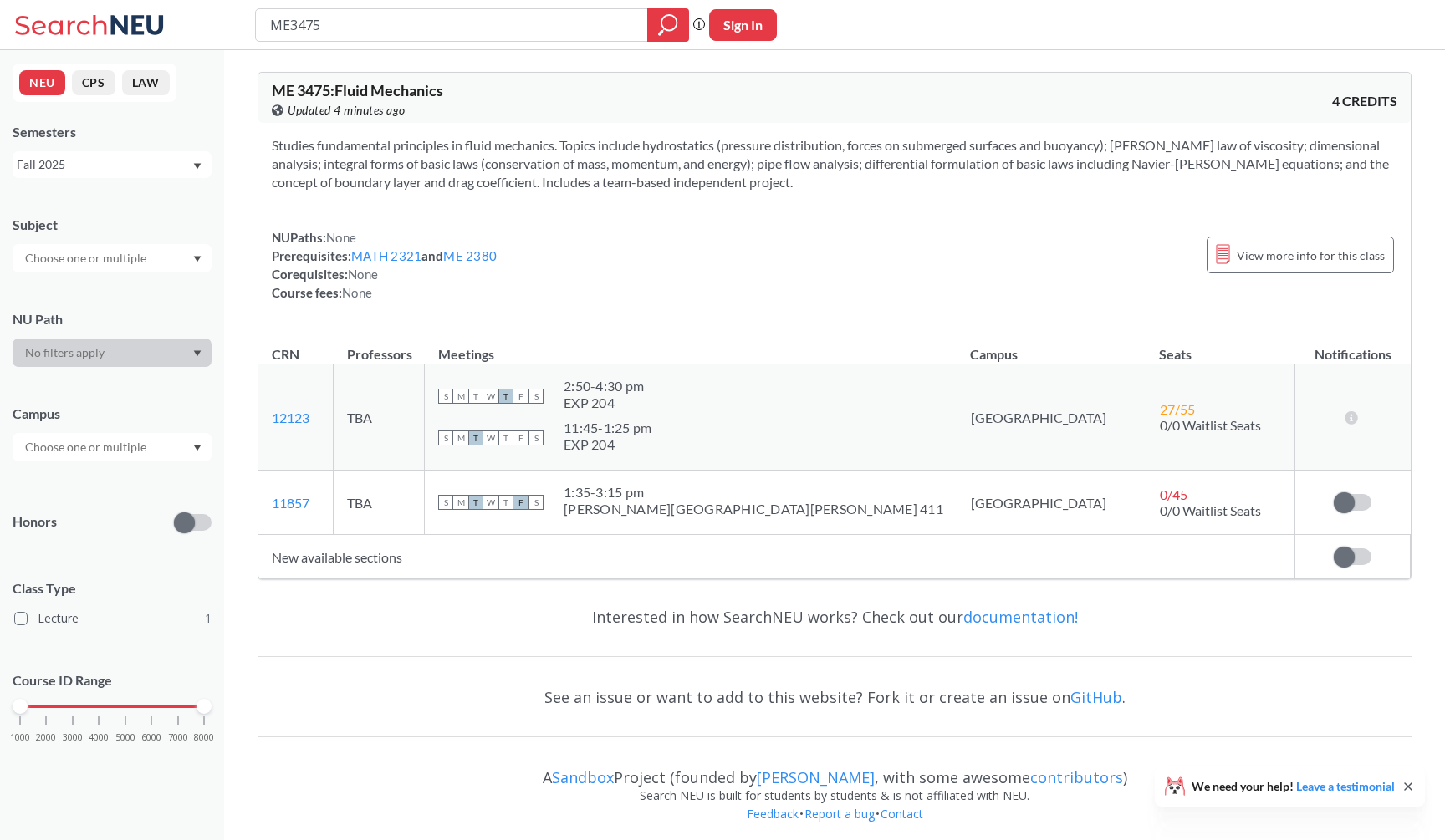type on "dynamics" 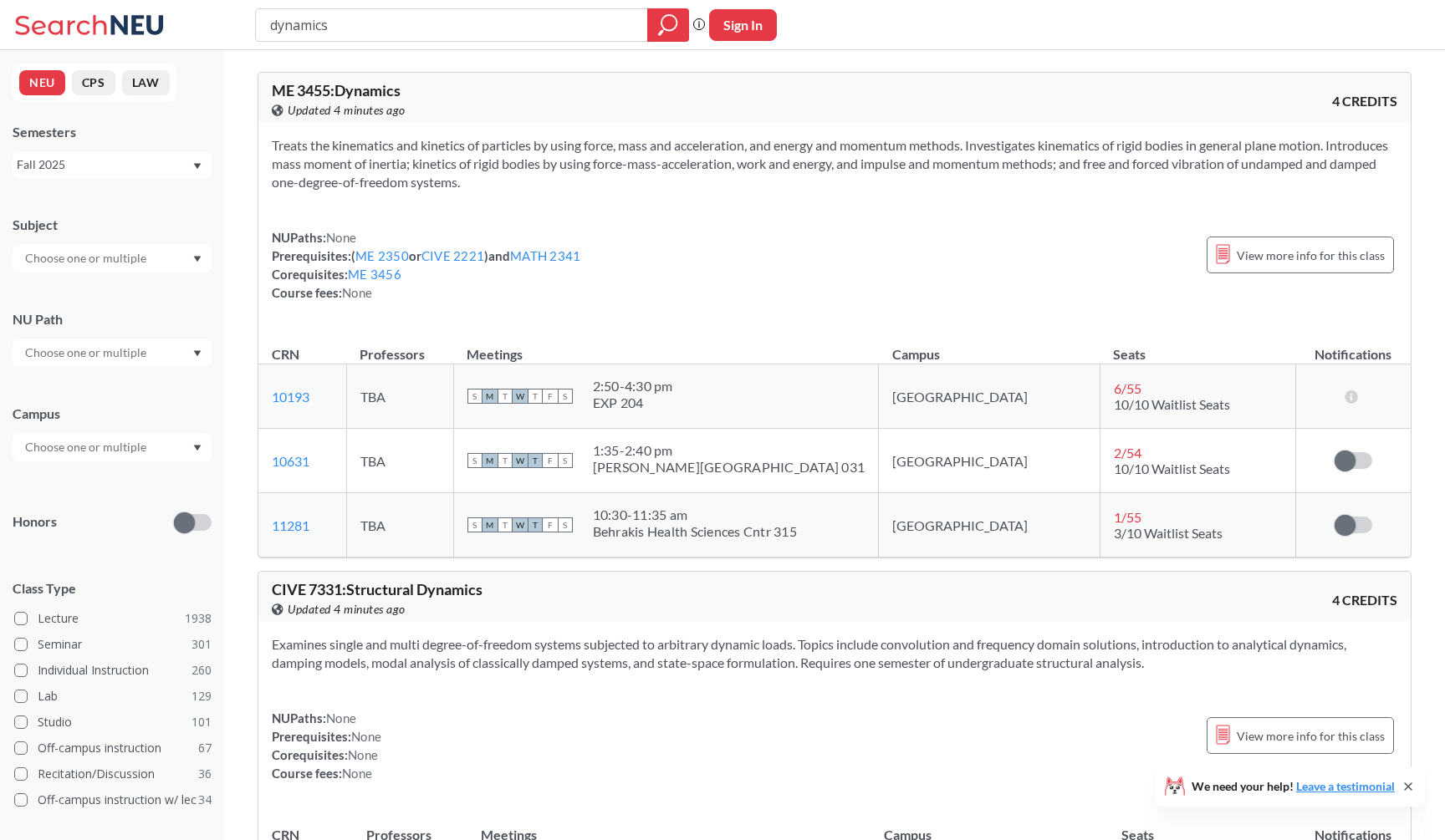 scroll, scrollTop: 2380, scrollLeft: 0, axis: vertical 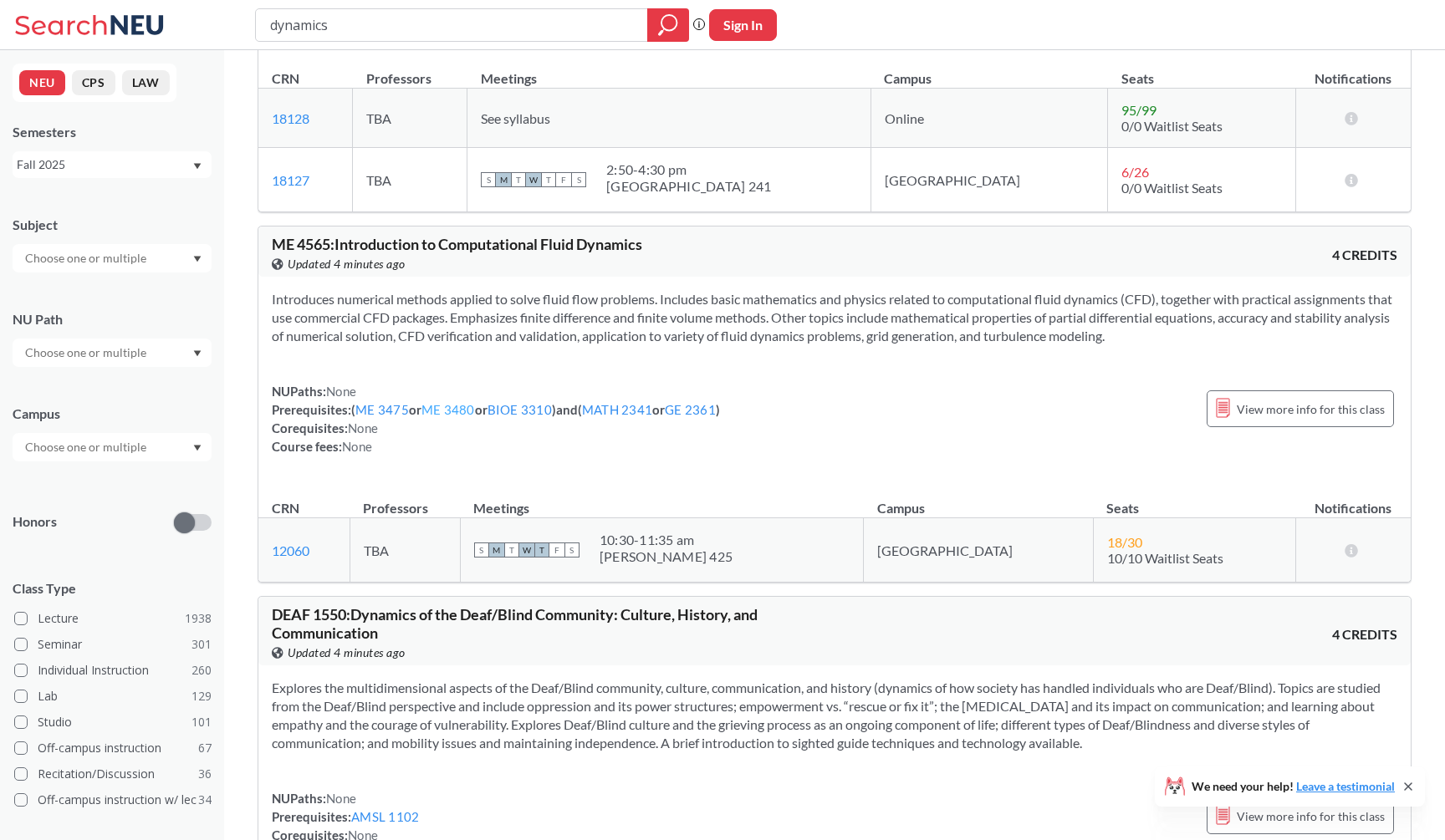 click on "ME 3480" at bounding box center [448, 410] 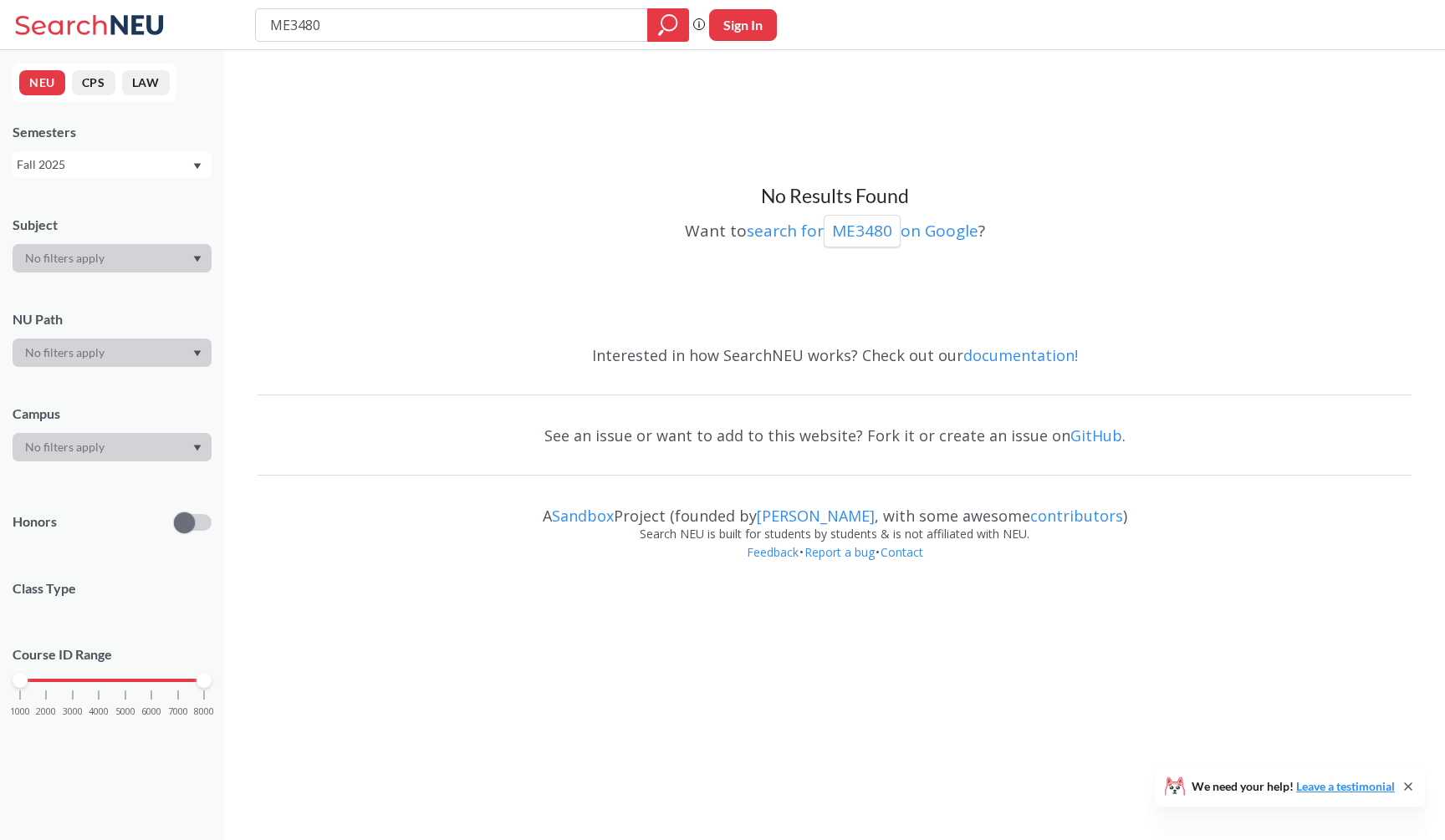 type on "dynamics" 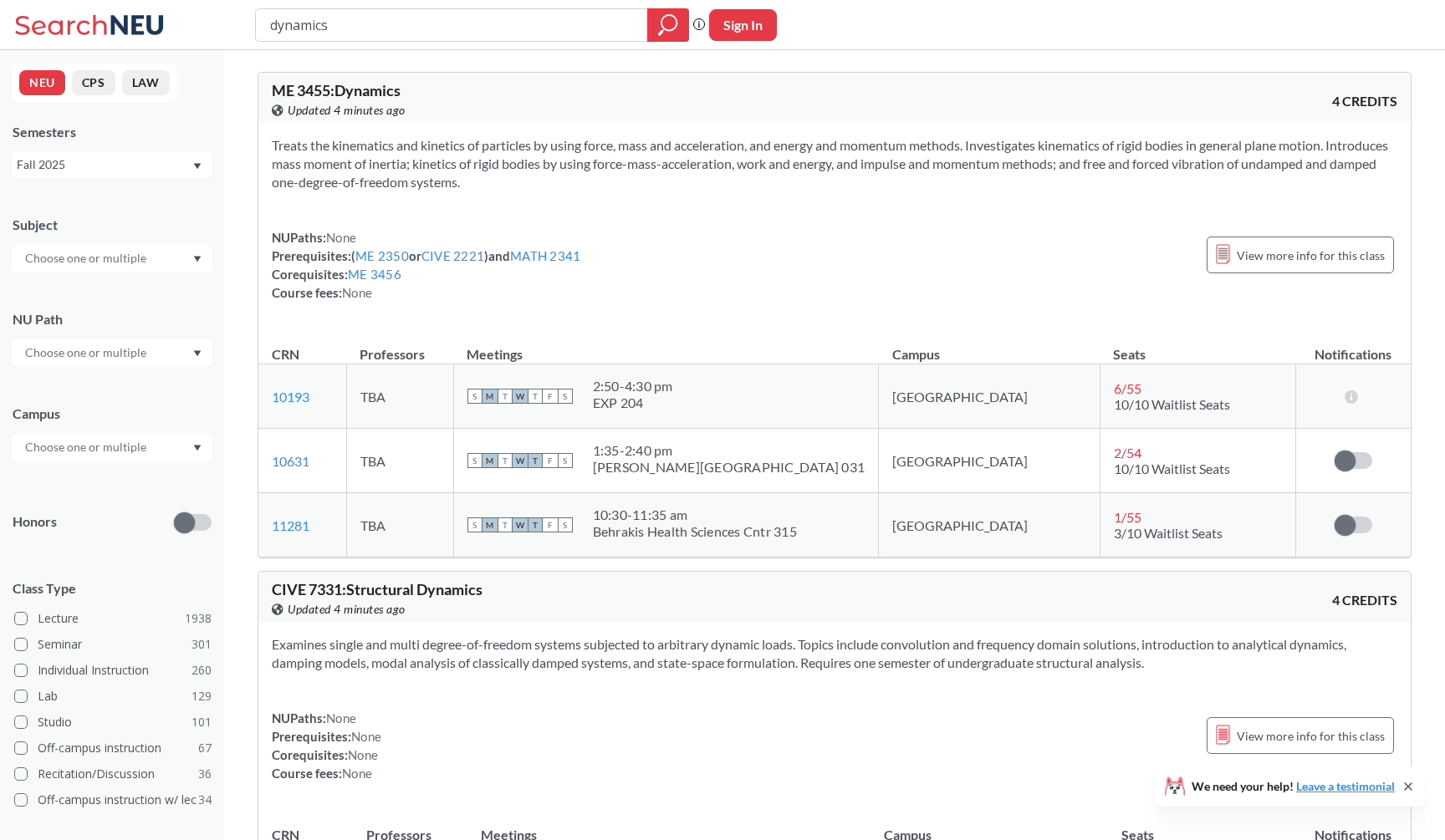 scroll, scrollTop: 2380, scrollLeft: 0, axis: vertical 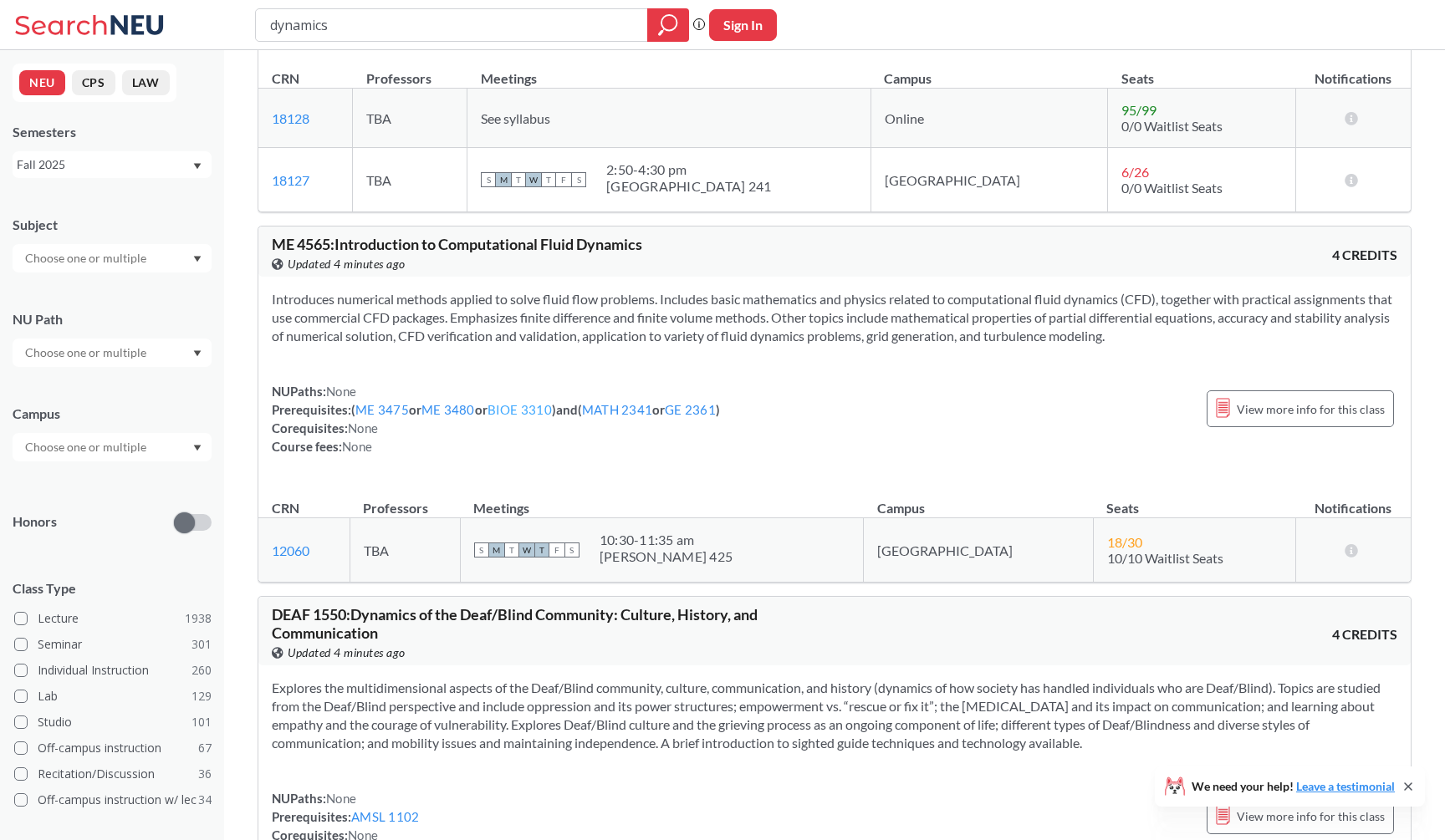 click on "BIOE 3310" at bounding box center [519, 410] 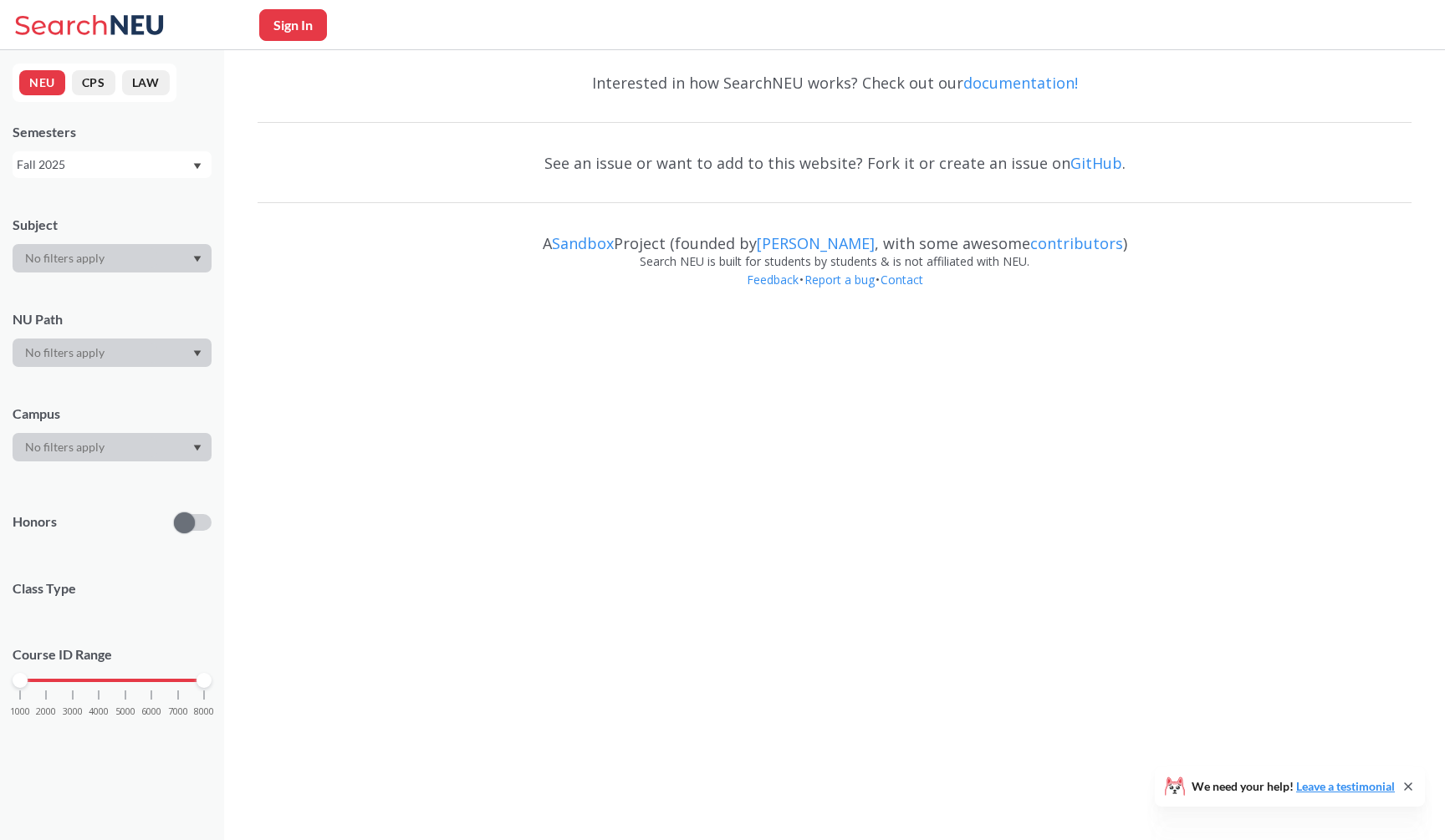 scroll, scrollTop: 0, scrollLeft: 0, axis: both 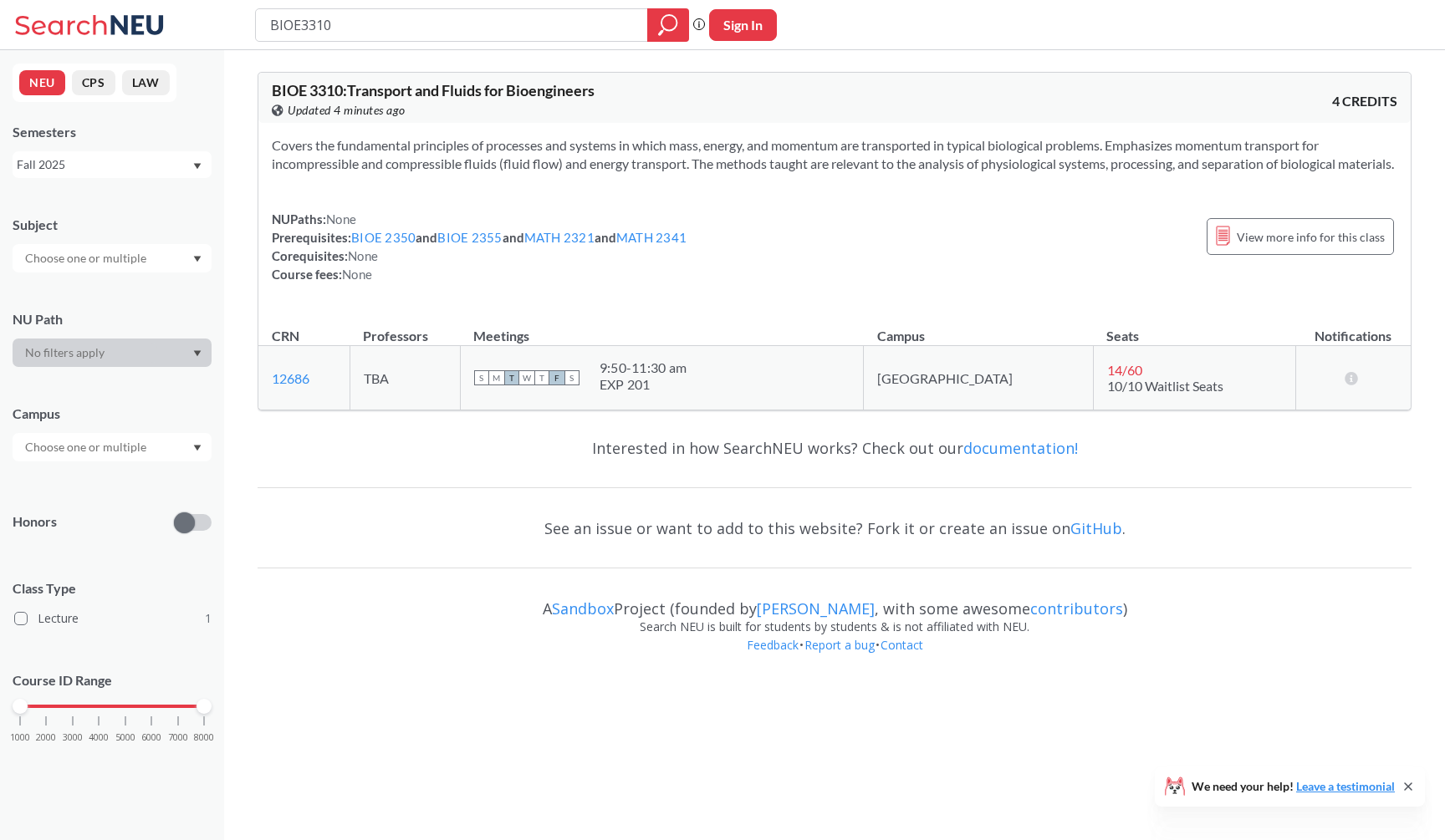 type on "dynamics" 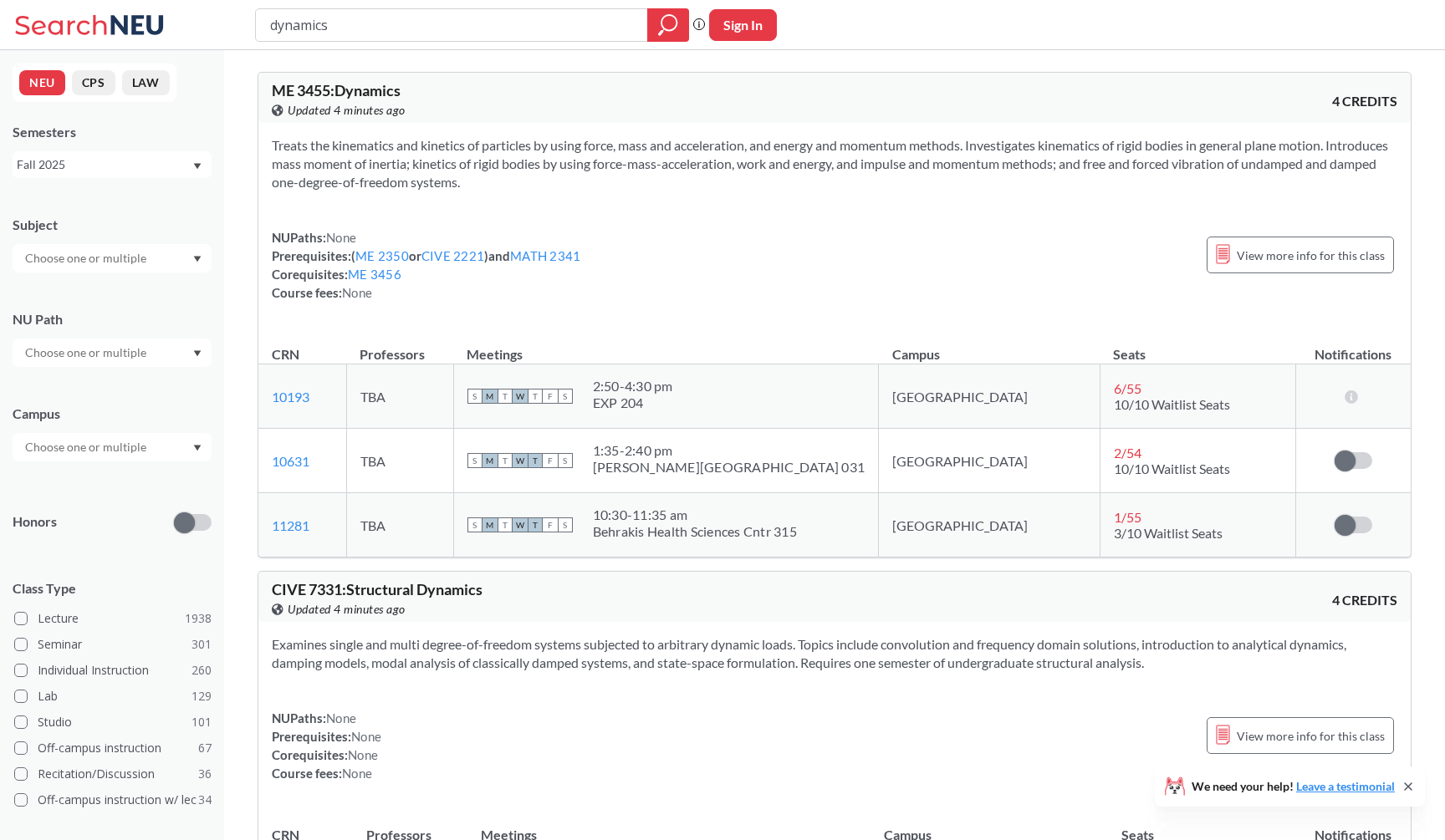 scroll, scrollTop: 2380, scrollLeft: 0, axis: vertical 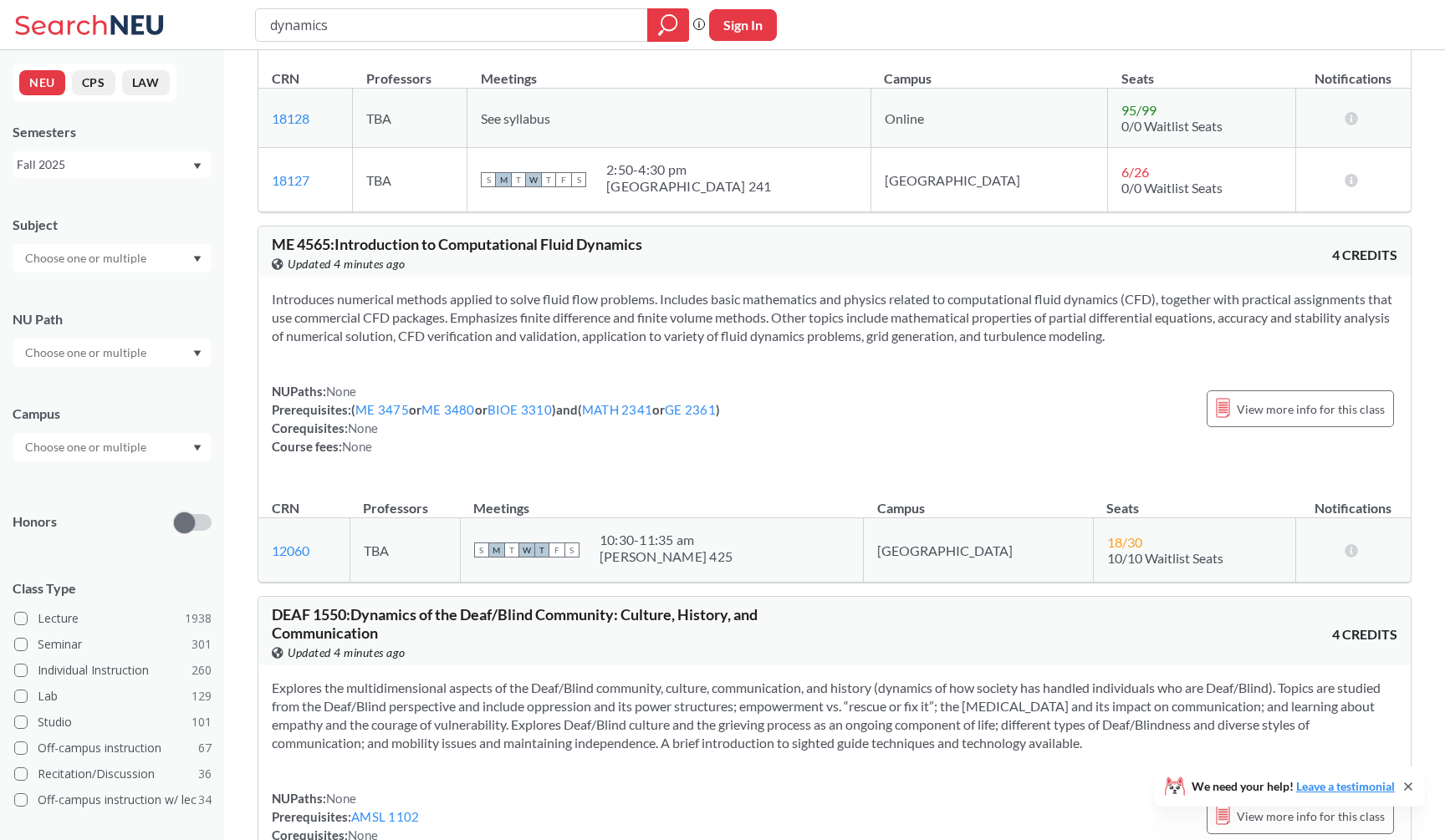 click on "Introduces numerical methods applied to solve fluid flow problems. Includes basic mathematics and physics related to computational fluid dynamics (CFD), together with practical assignments that use commercial CFD packages. Emphasizes finite difference and finite volume methods. Other topics include mathematical properties of partial differential equations, accuracy and stability analysis of numerical solution, CFD verification and validation, application to variety of fluid dynamics problems, grid generation, and turbulence modeling." at bounding box center [835, 318] 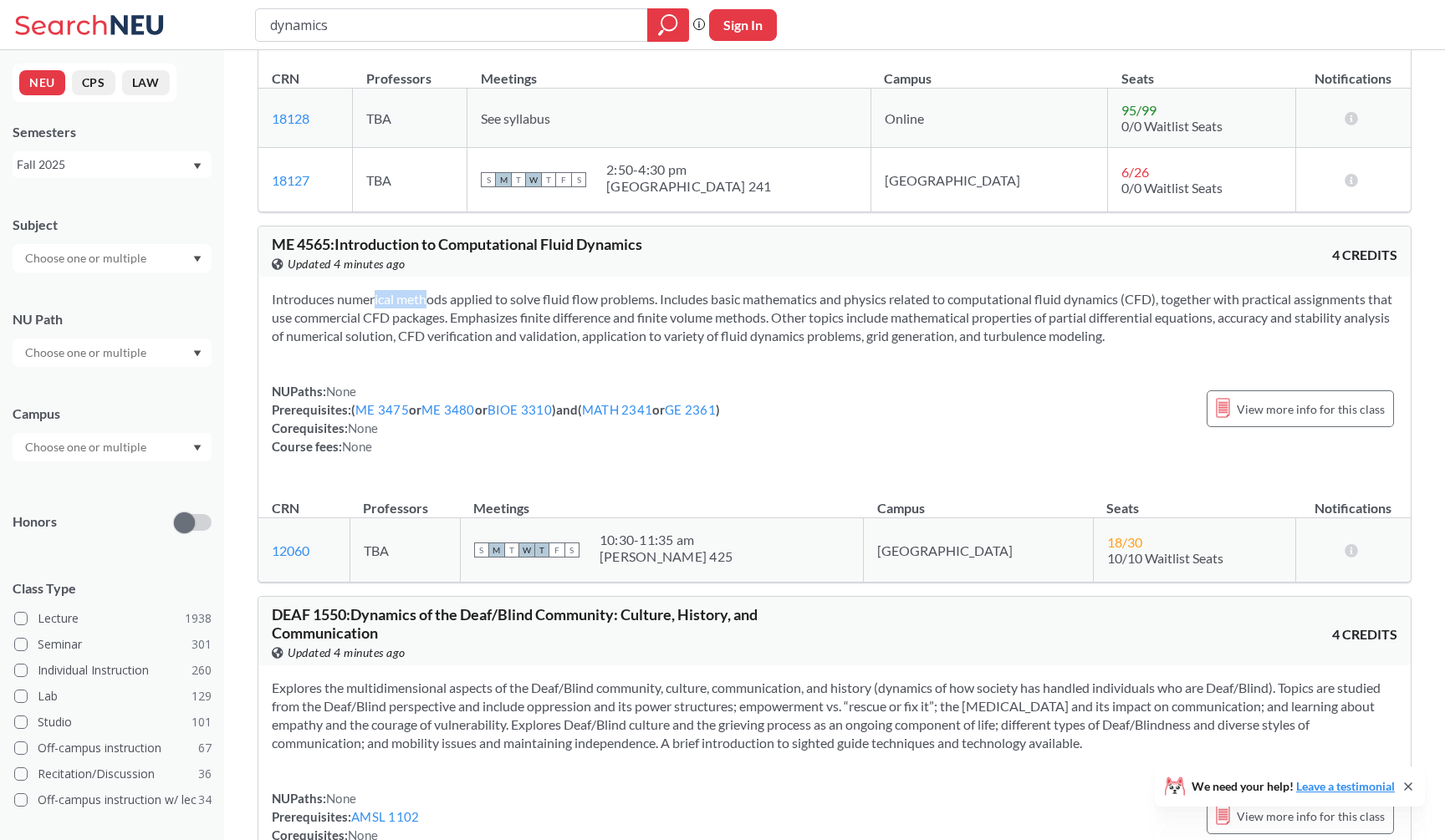 click on "Introduces numerical methods applied to solve fluid flow problems. Includes basic mathematics and physics related to computational fluid dynamics (CFD), together with practical assignments that use commercial CFD packages. Emphasizes finite difference and finite volume methods. Other topics include mathematical properties of partial differential equations, accuracy and stability analysis of numerical solution, CFD verification and validation, application to variety of fluid dynamics problems, grid generation, and turbulence modeling." at bounding box center [835, 318] 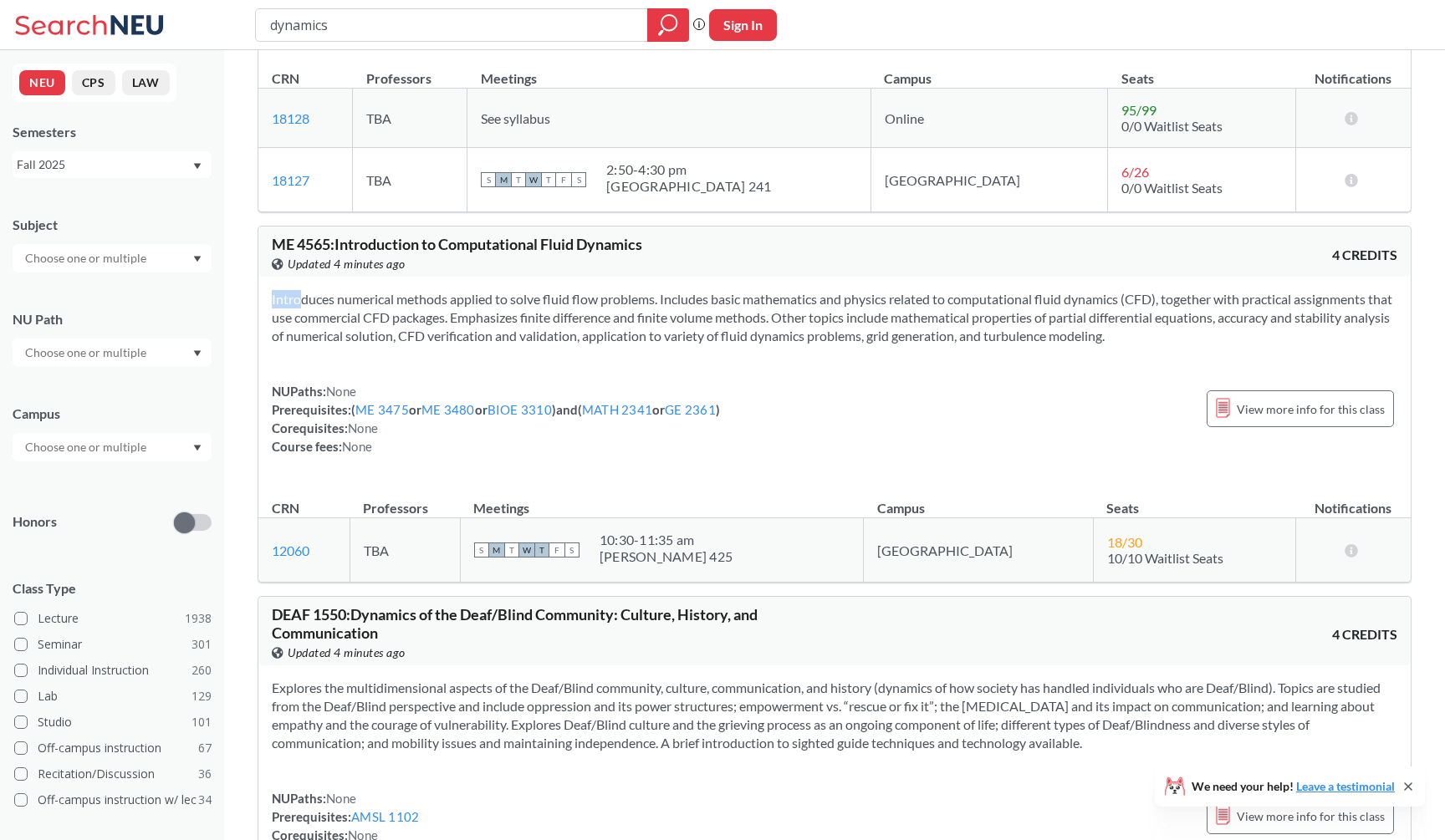 click on "Introduces numerical methods applied to solve fluid flow problems. Includes basic mathematics and physics related to computational fluid dynamics (CFD), together with practical assignments that use commercial CFD packages. Emphasizes finite difference and finite volume methods. Other topics include mathematical properties of partial differential equations, accuracy and stability analysis of numerical solution, CFD verification and validation, application to variety of fluid dynamics problems, grid generation, and turbulence modeling." at bounding box center (835, 318) 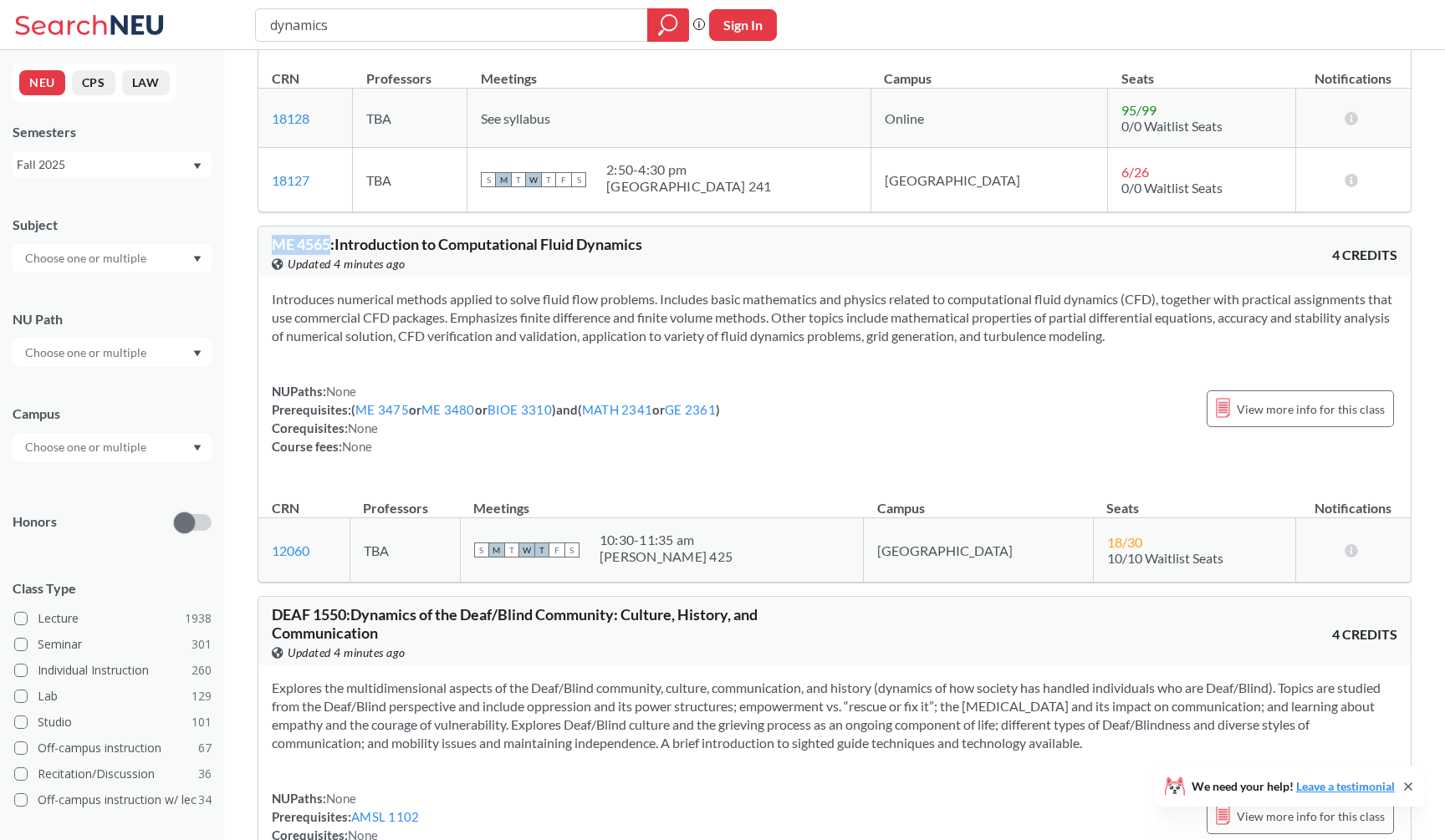 drag, startPoint x: 272, startPoint y: 234, endPoint x: 330, endPoint y: 246, distance: 59.22837 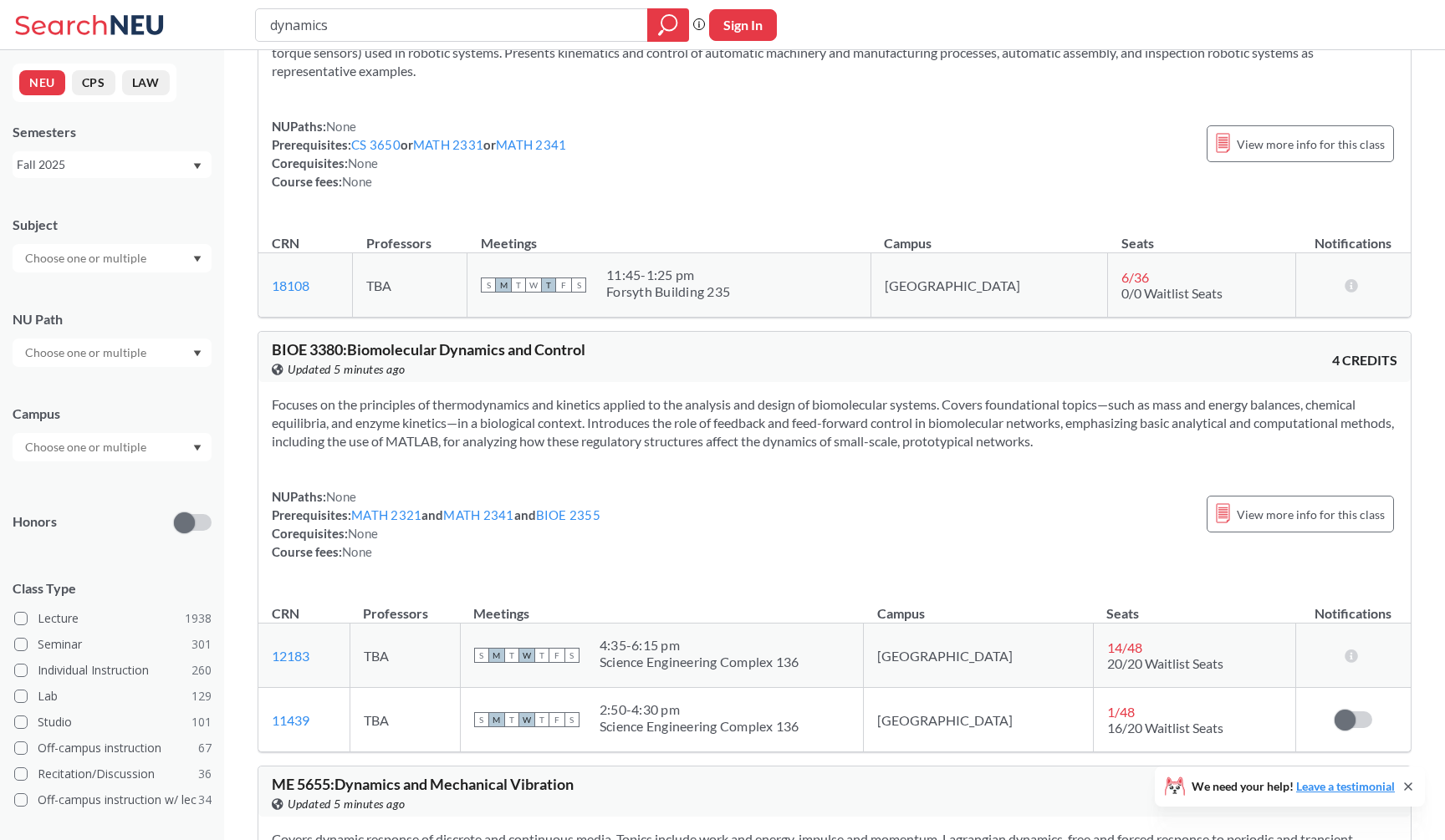 scroll, scrollTop: 1245, scrollLeft: 0, axis: vertical 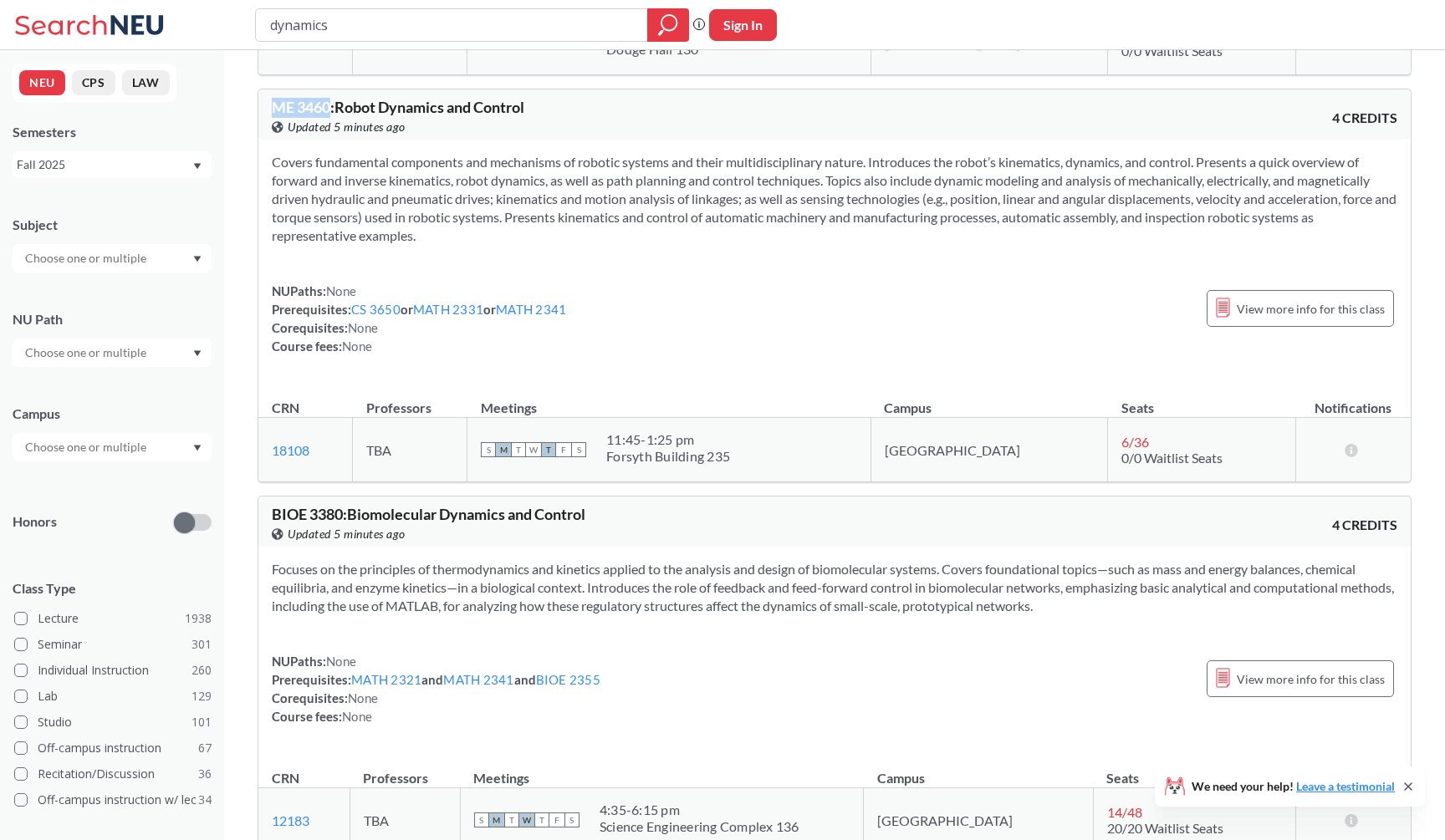 drag, startPoint x: 273, startPoint y: 104, endPoint x: 329, endPoint y: 108, distance: 56.14268 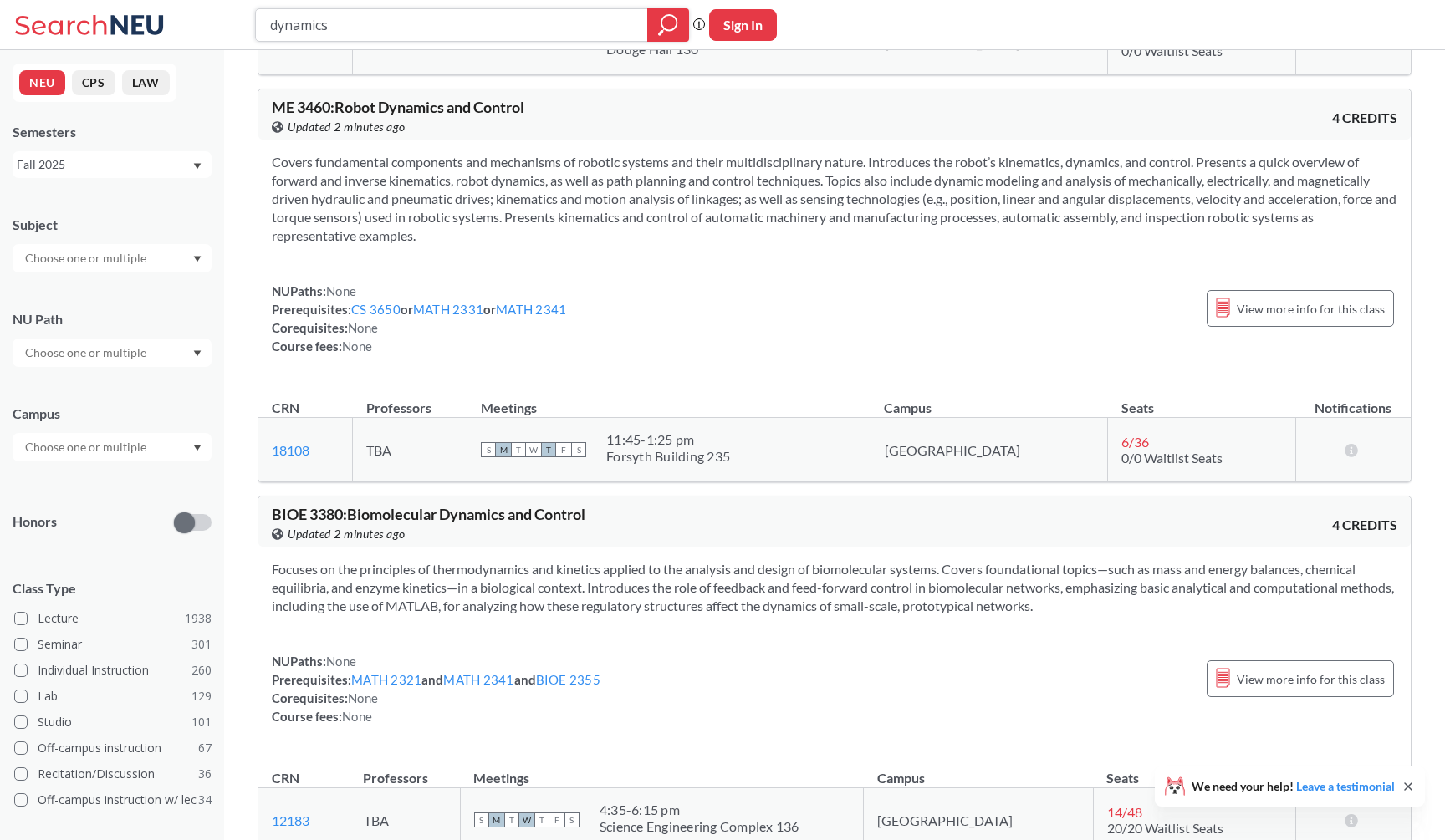 click on "dynamics" at bounding box center [452, 25] 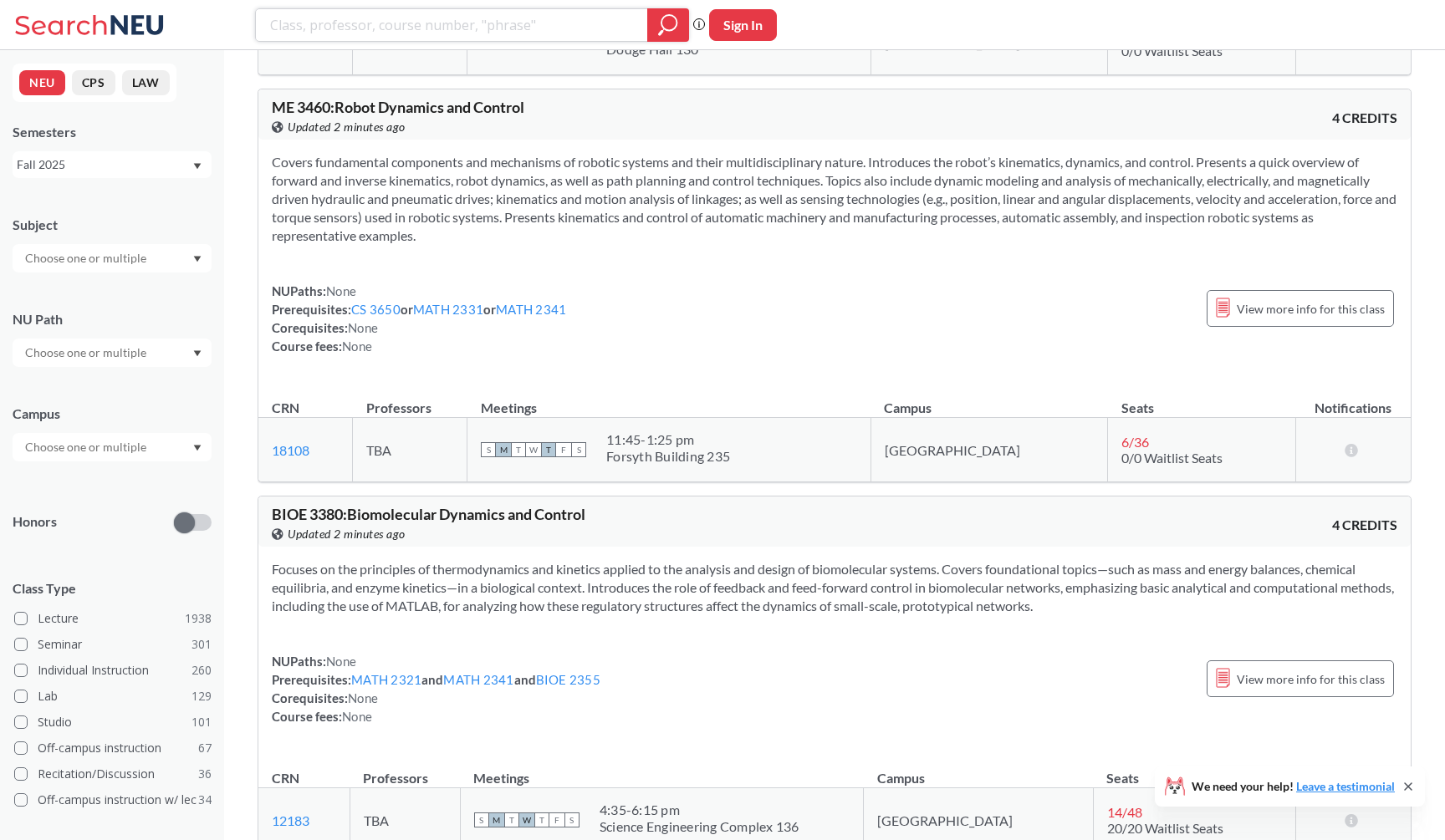 type 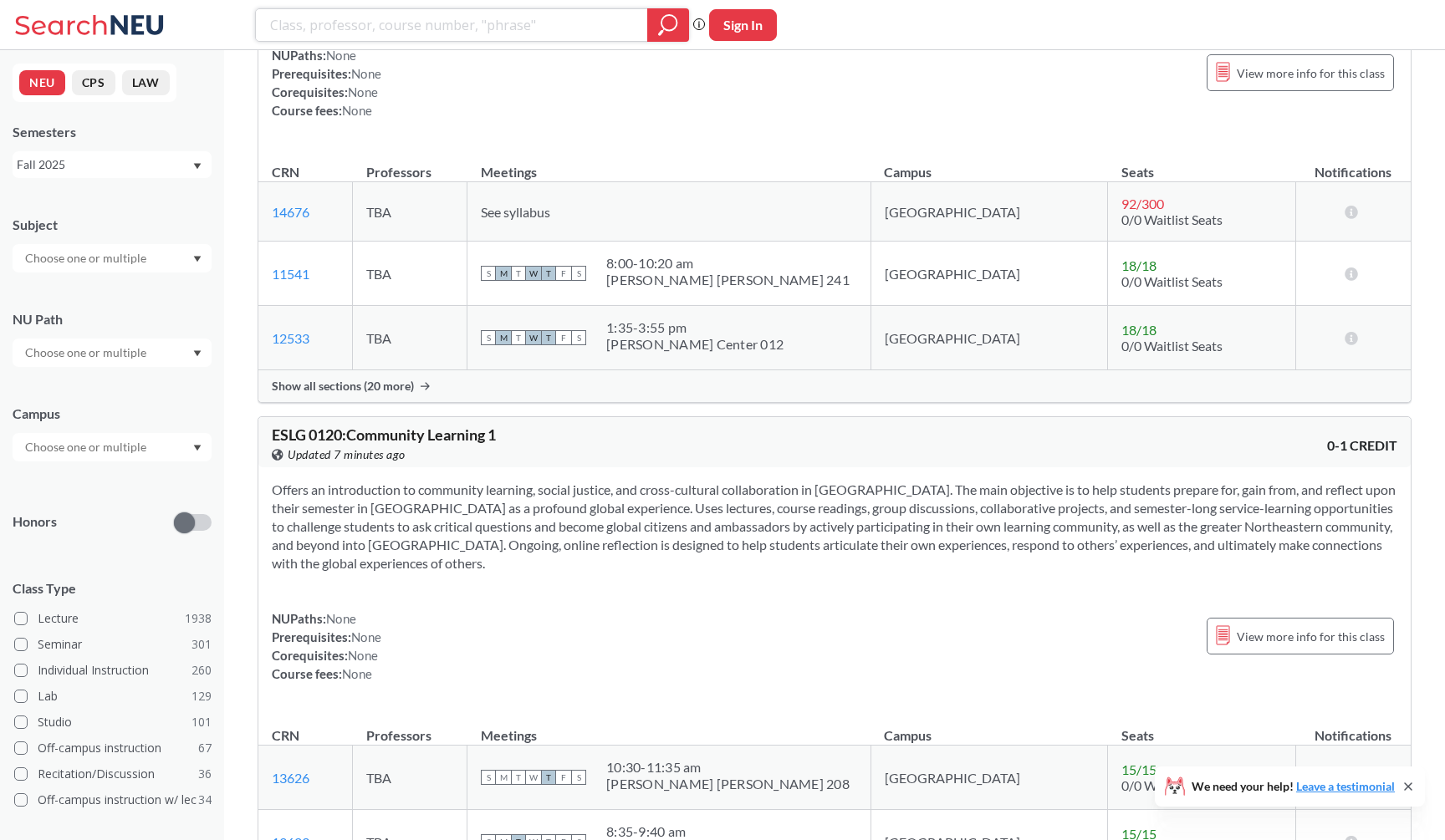 scroll, scrollTop: 0, scrollLeft: 0, axis: both 